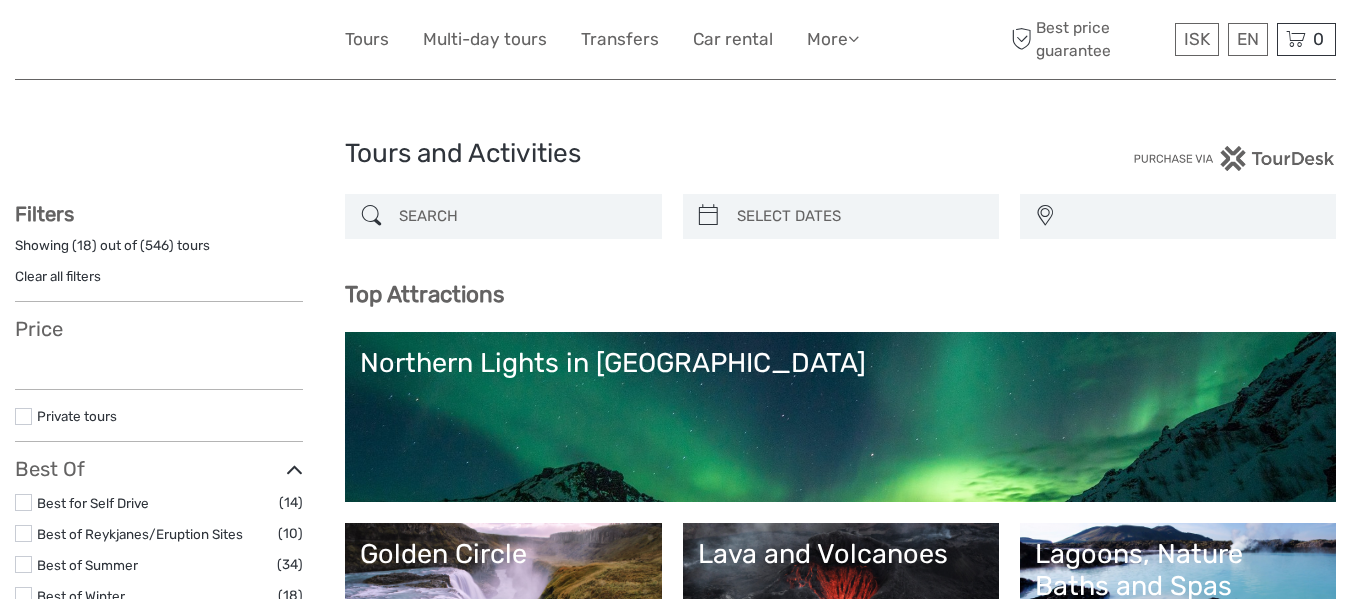 scroll, scrollTop: 492, scrollLeft: 0, axis: vertical 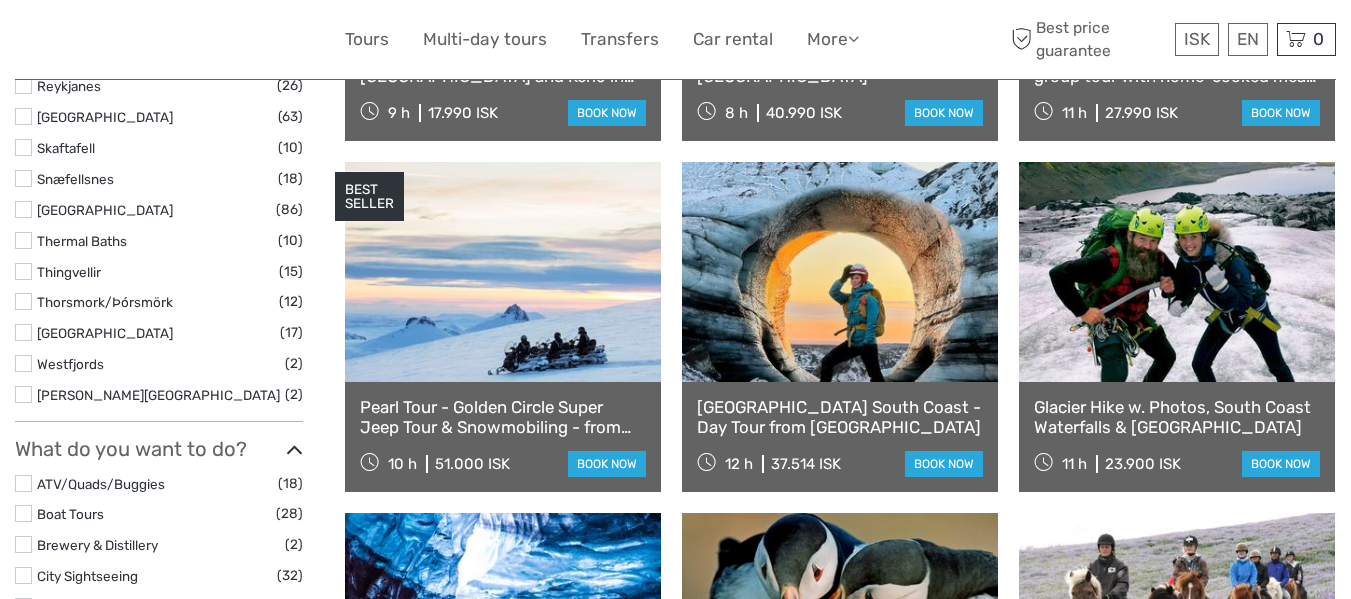 select 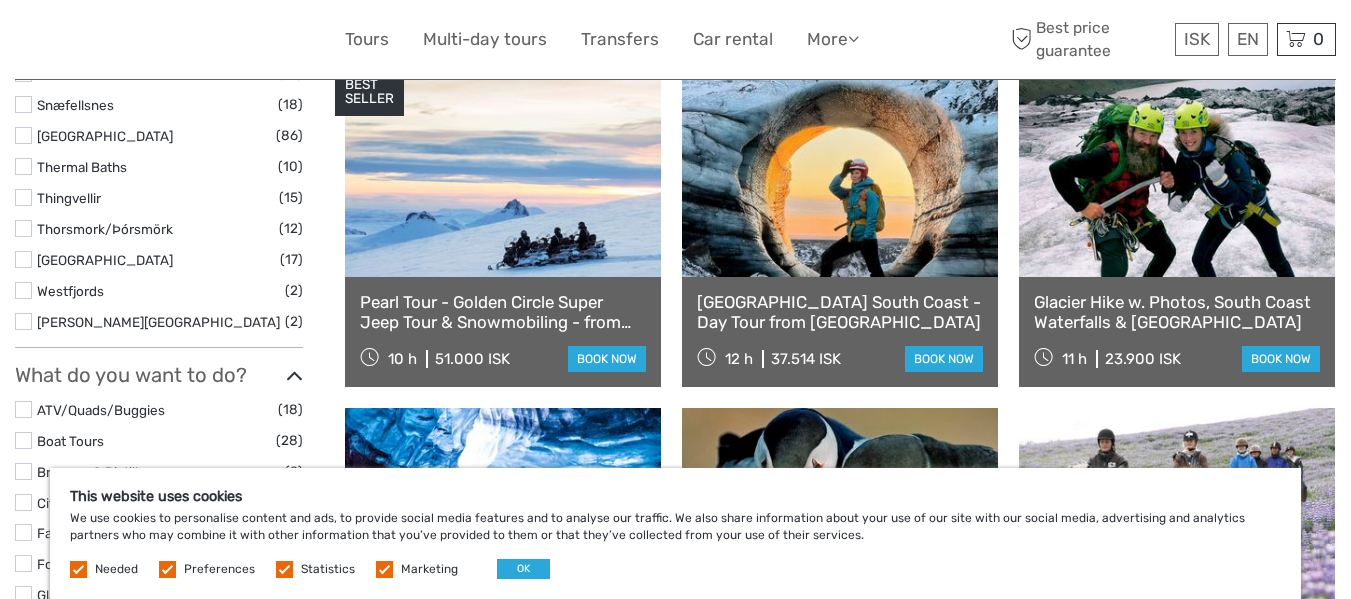 scroll, scrollTop: 1418, scrollLeft: 0, axis: vertical 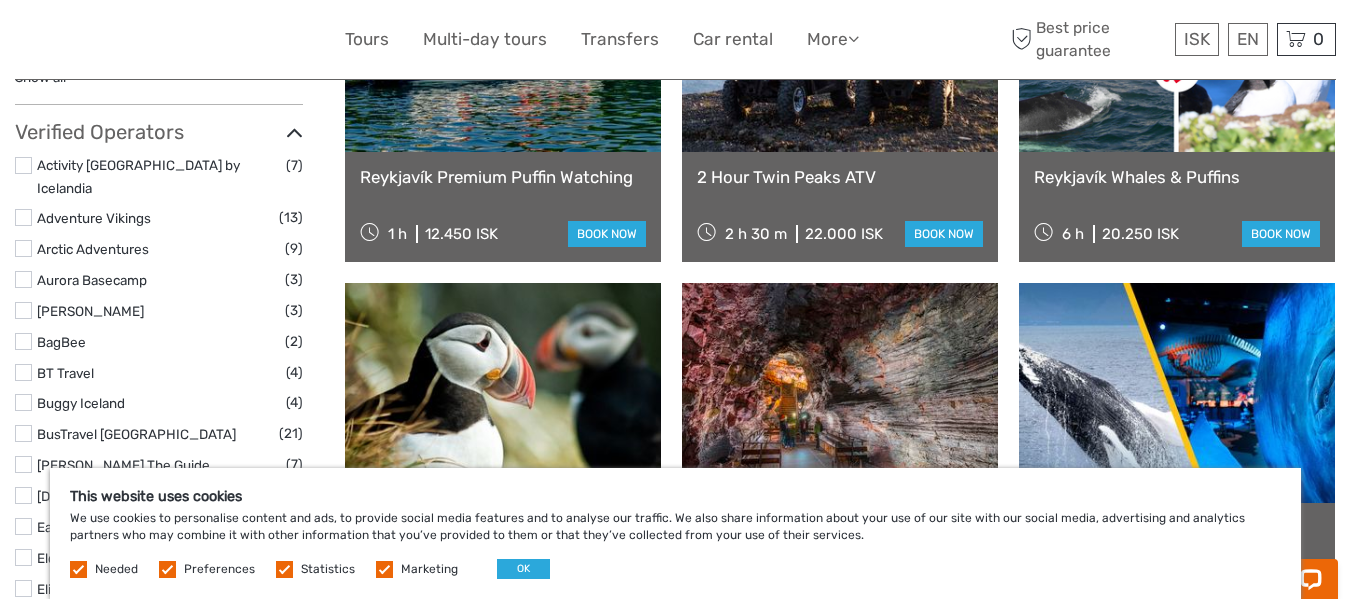 drag, startPoint x: 1359, startPoint y: 130, endPoint x: 1365, endPoint y: 361, distance: 231.07791 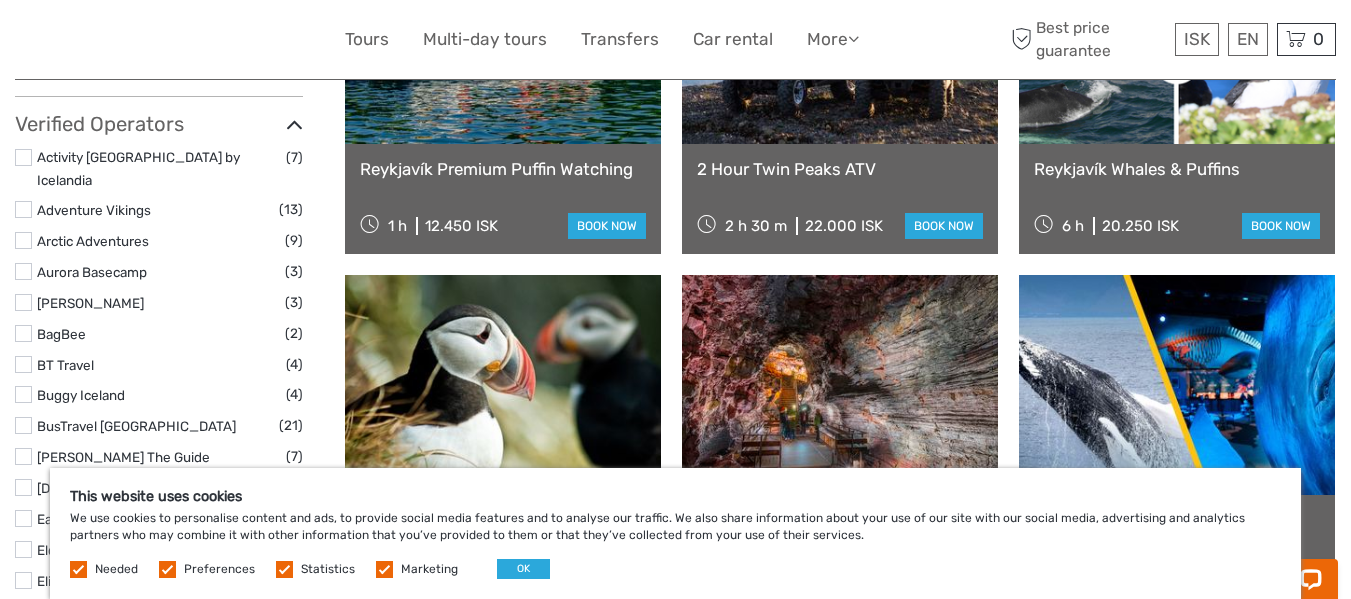 click at bounding box center [167, 569] 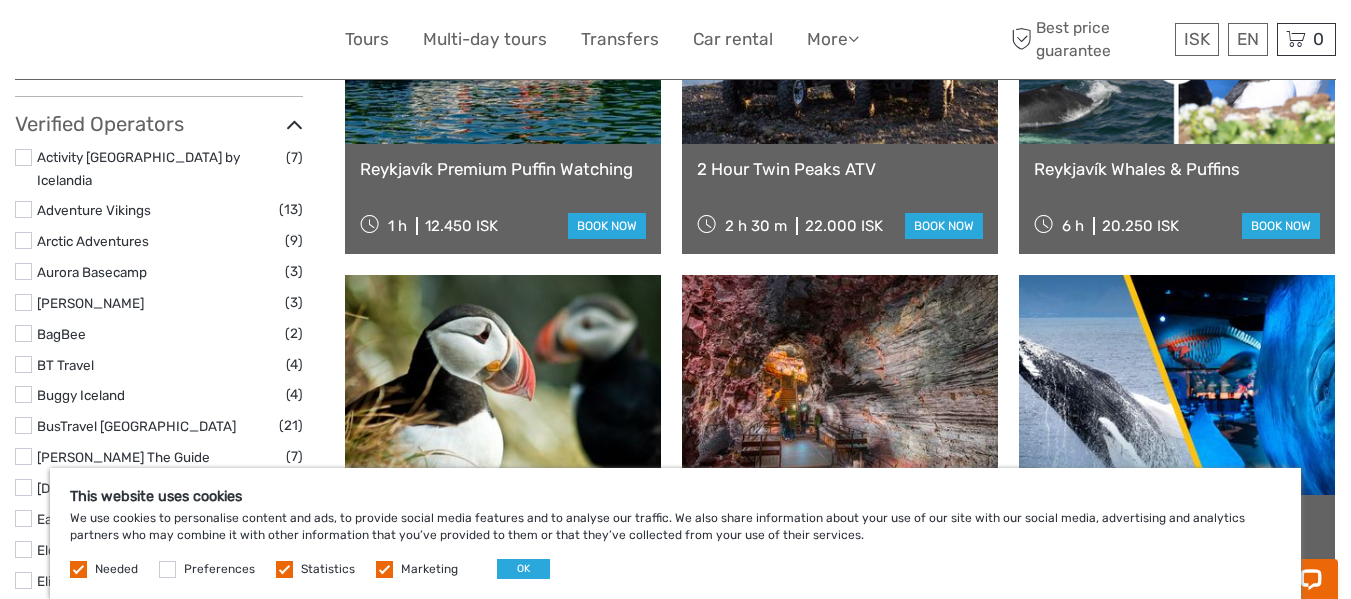 click at bounding box center [284, 569] 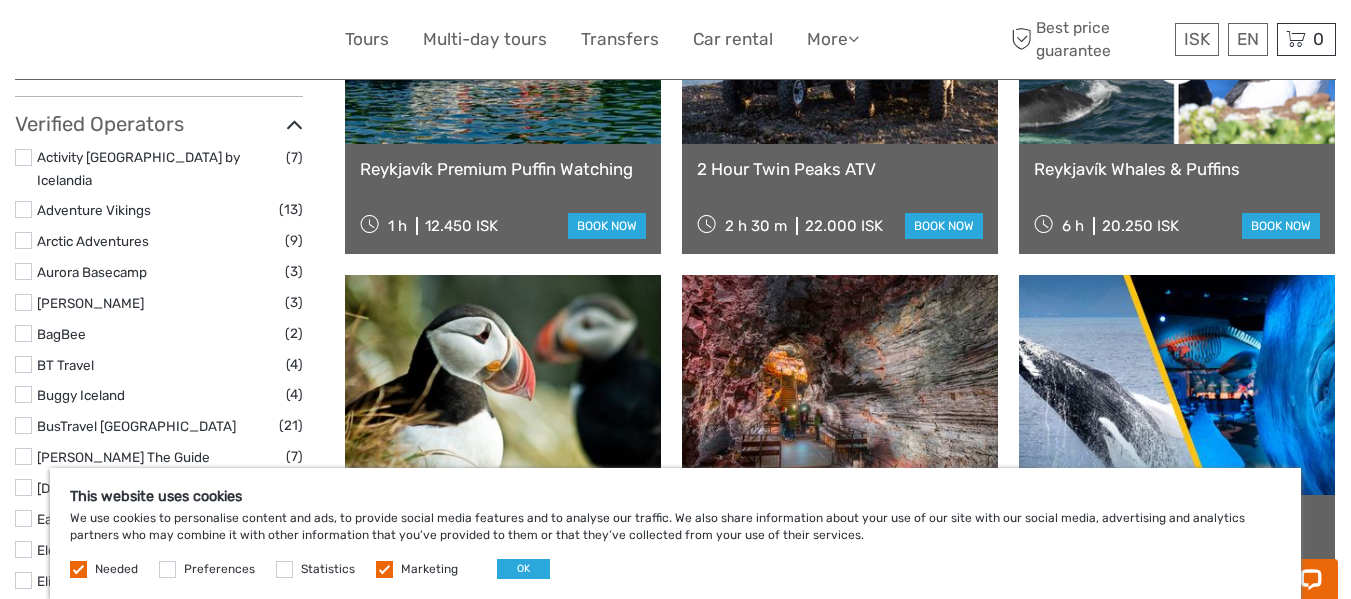 click at bounding box center [384, 569] 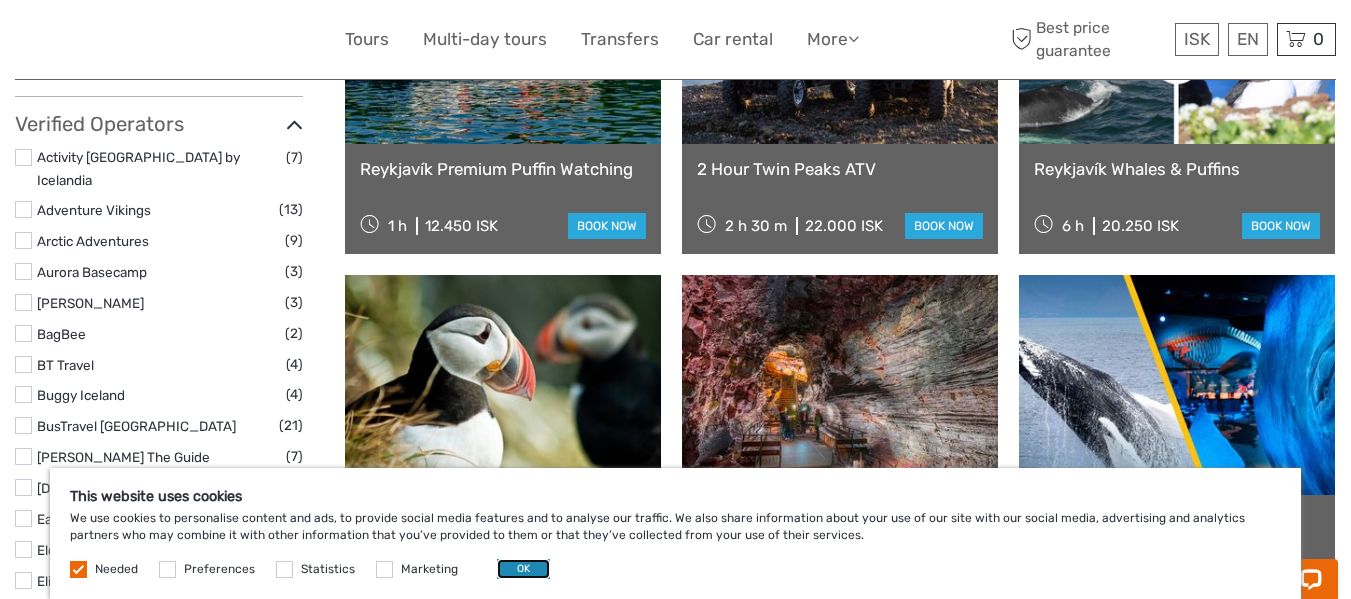 click on "OK" at bounding box center (523, 569) 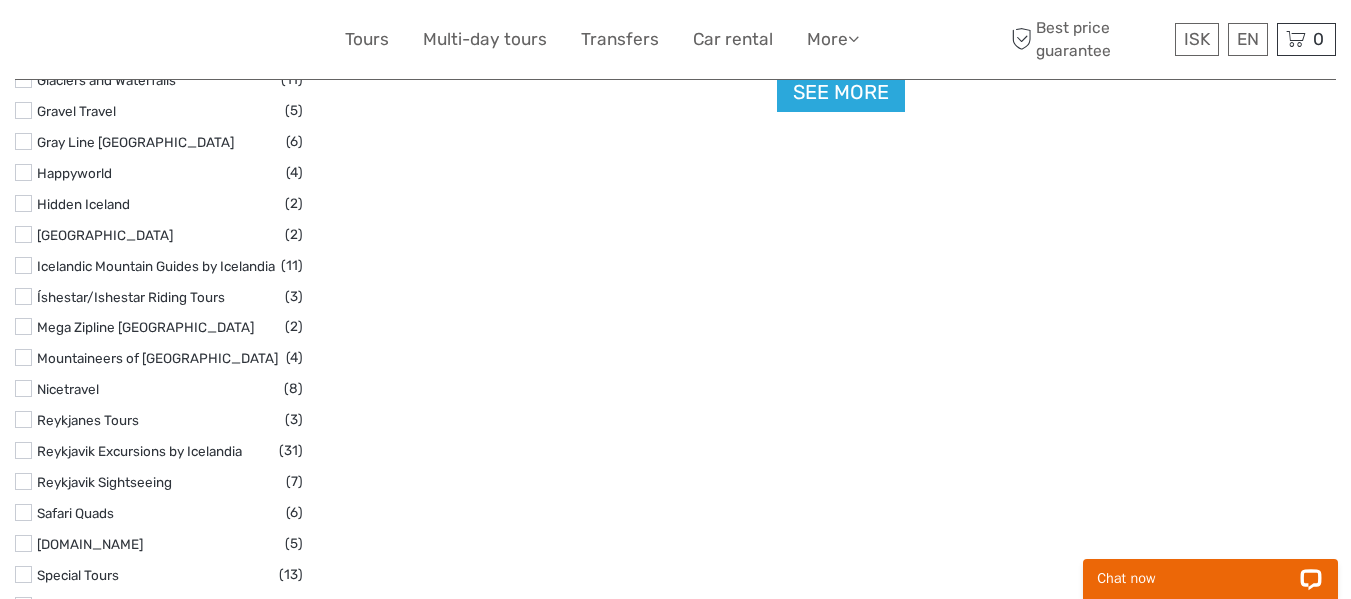scroll, scrollTop: 2831, scrollLeft: 0, axis: vertical 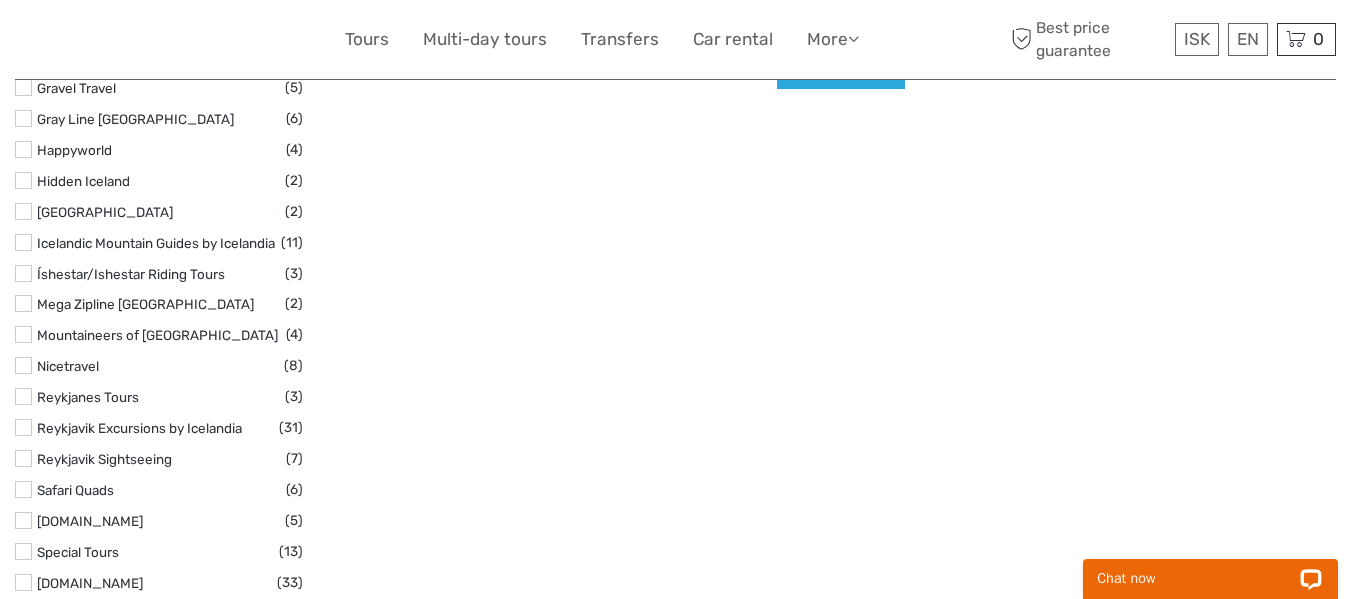 click at bounding box center [23, 520] 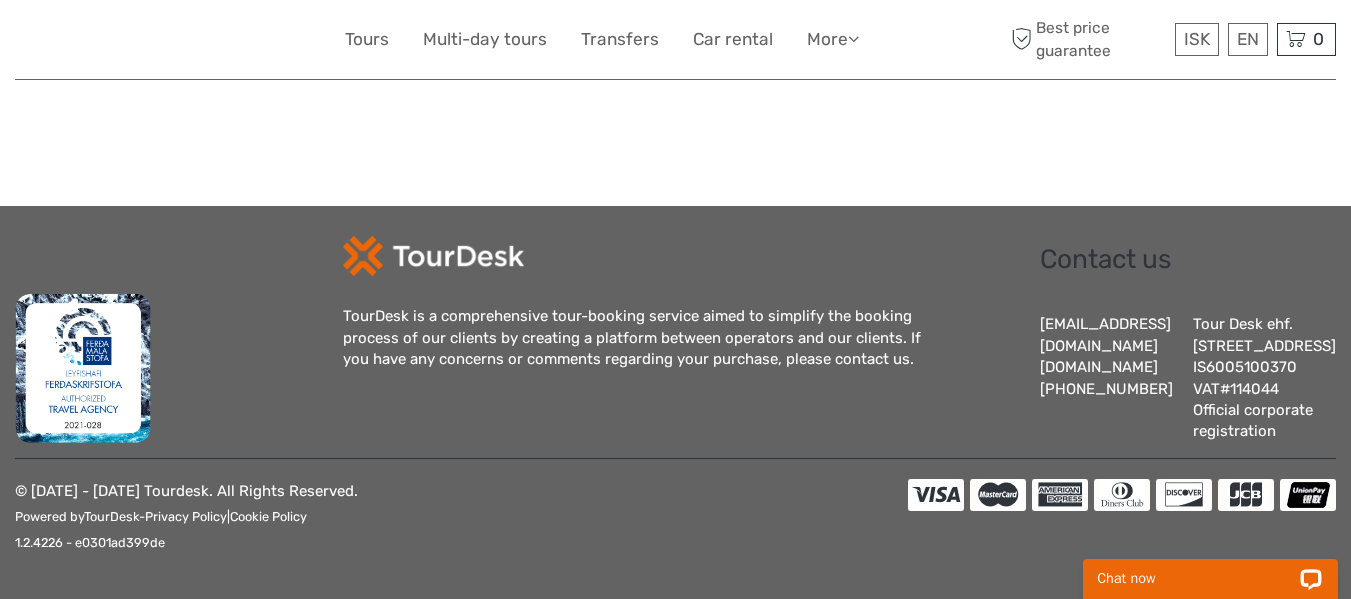 scroll, scrollTop: 114, scrollLeft: 0, axis: vertical 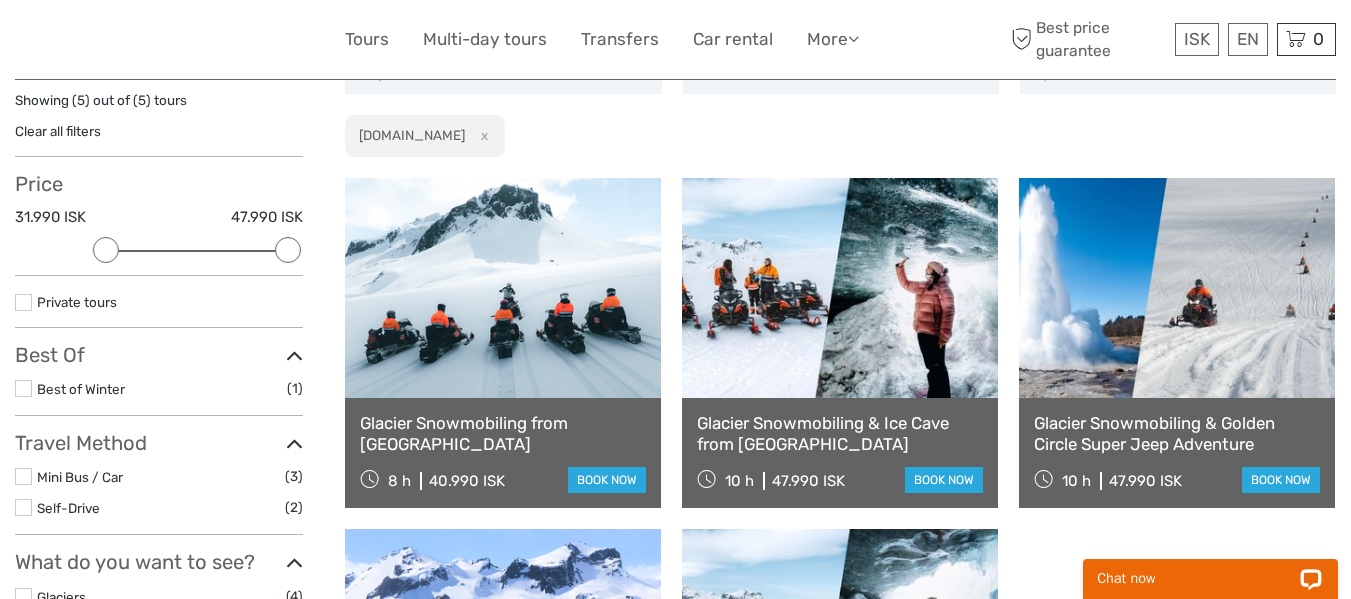 click on "Glacier Snowmobiling & Golden Circle Super Jeep Adventure" at bounding box center [1177, 433] 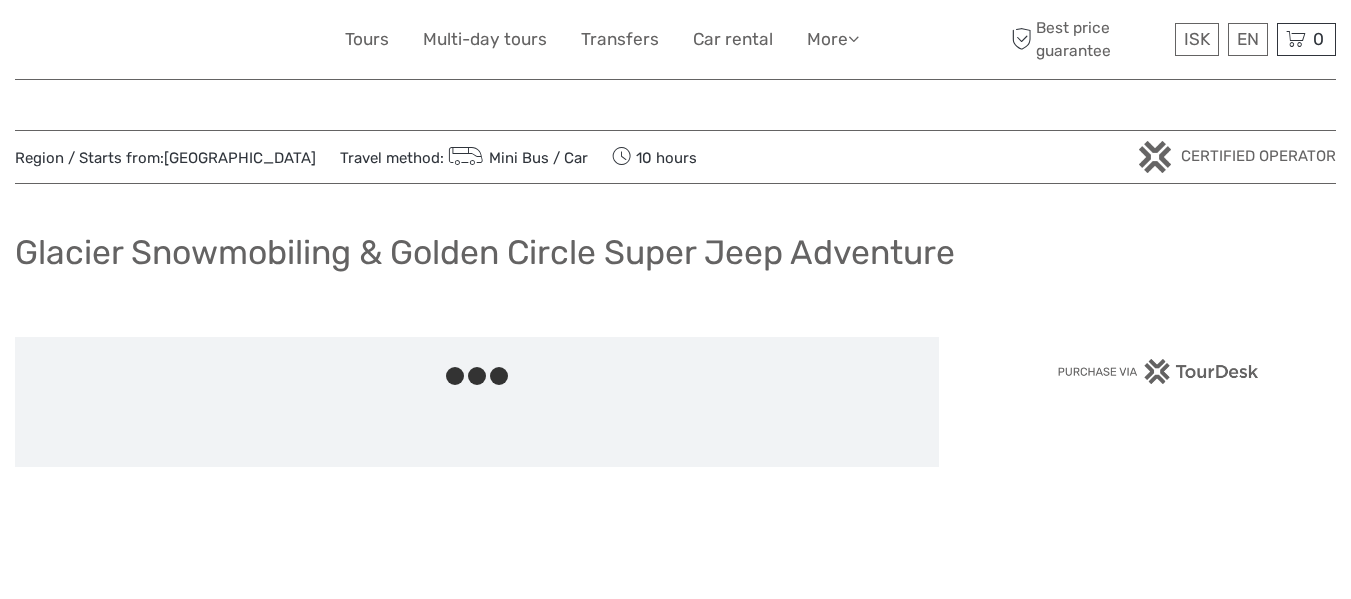 scroll, scrollTop: 0, scrollLeft: 0, axis: both 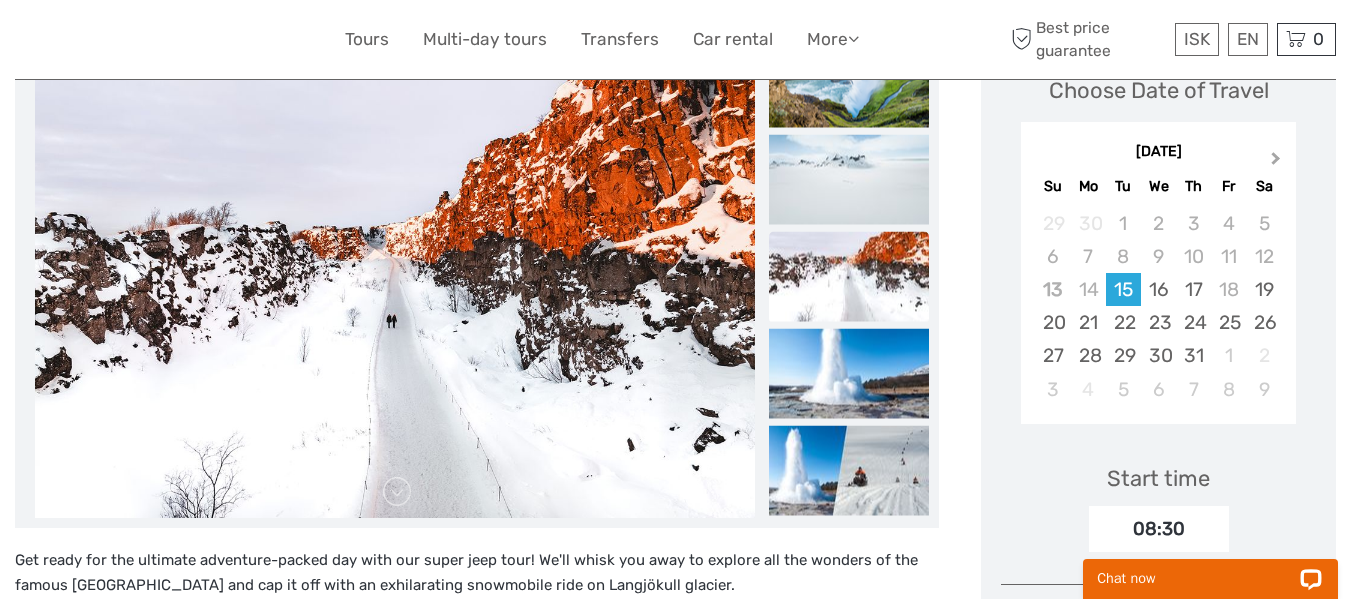 click on "Next Month" at bounding box center (1278, 163) 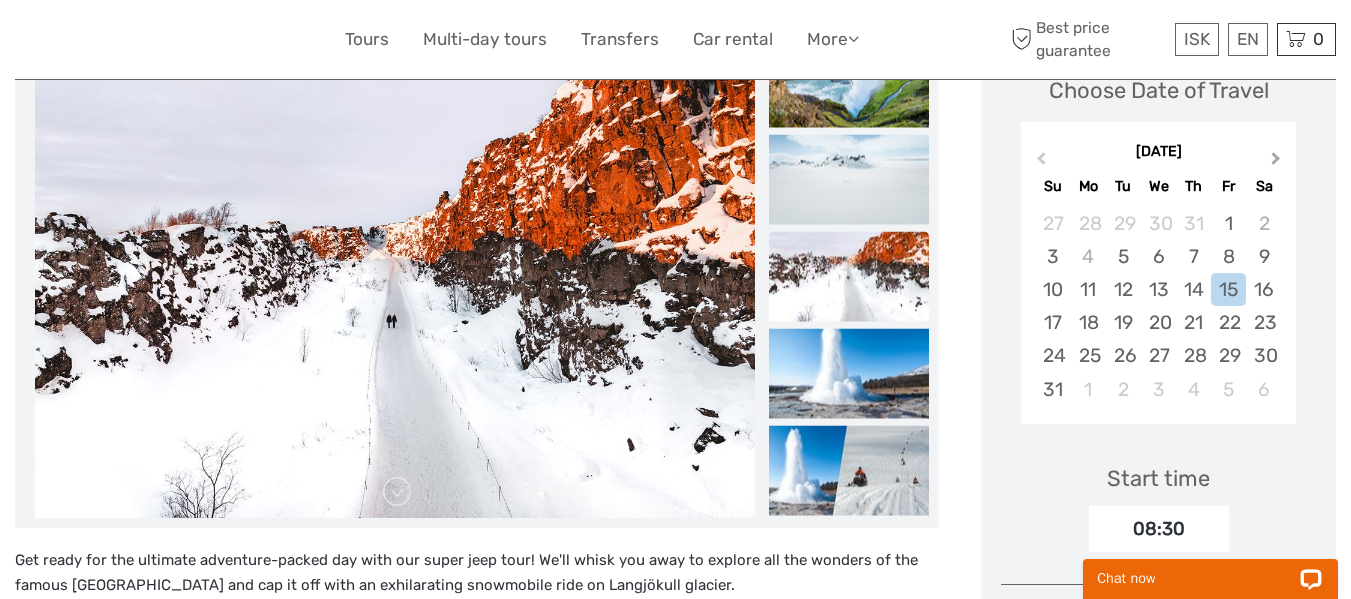 click on "Next Month" at bounding box center [1278, 163] 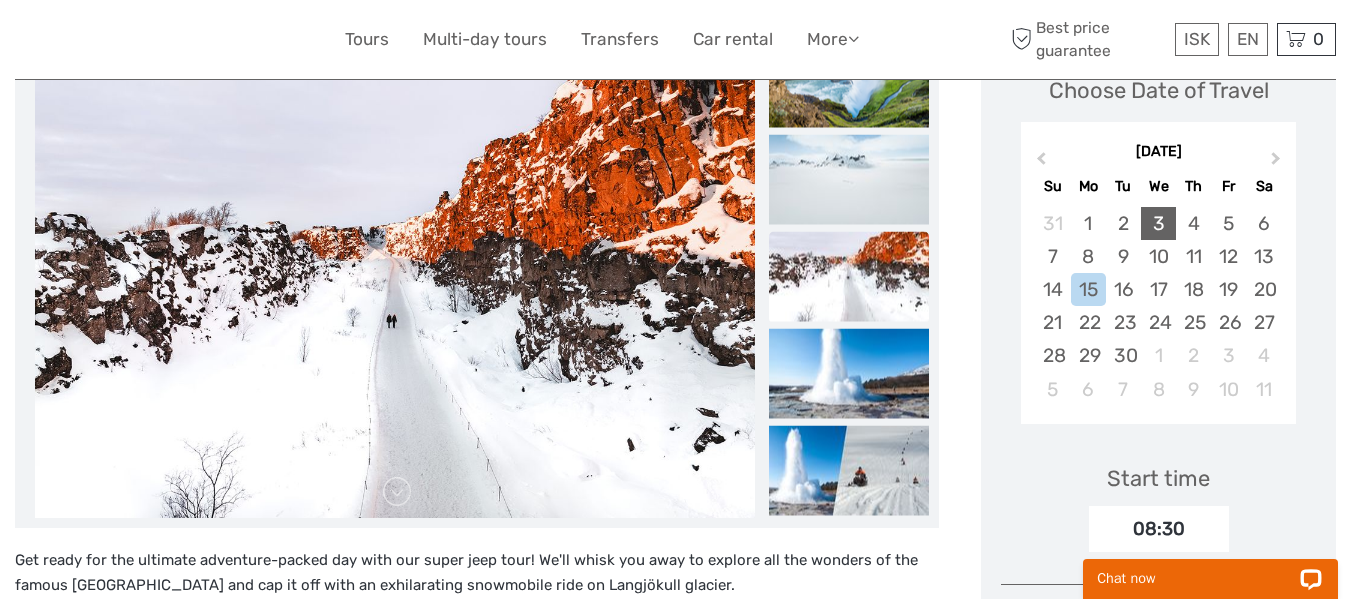 click on "3" at bounding box center [1158, 223] 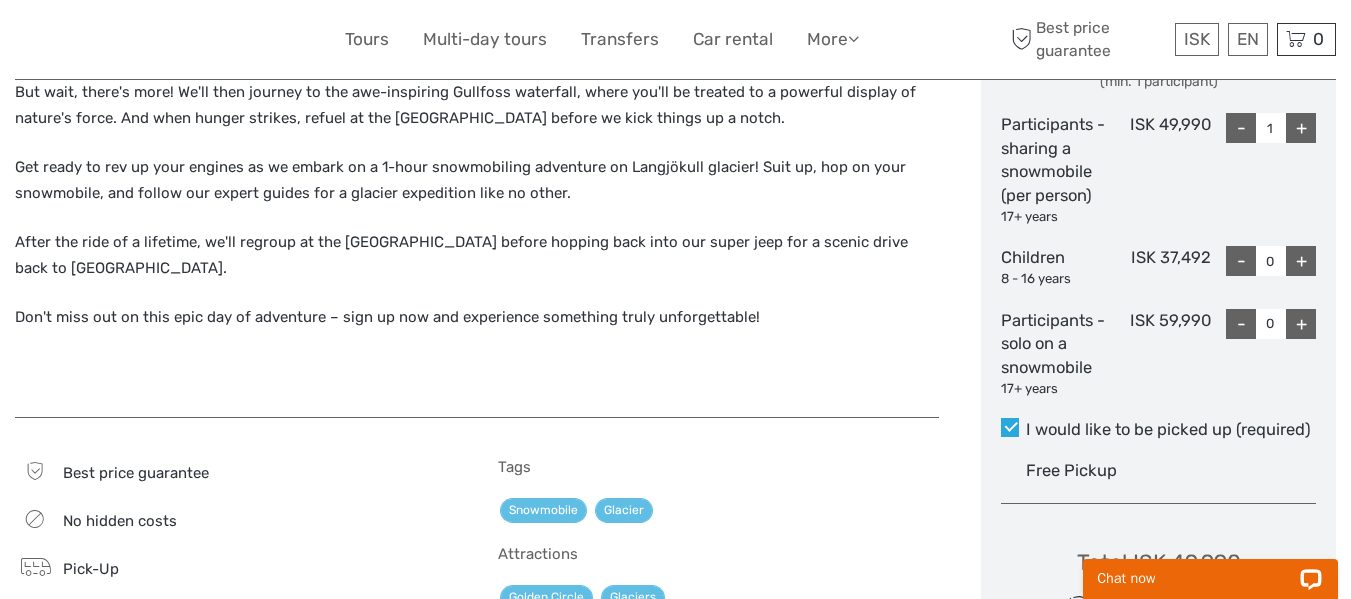 scroll, scrollTop: 869, scrollLeft: 0, axis: vertical 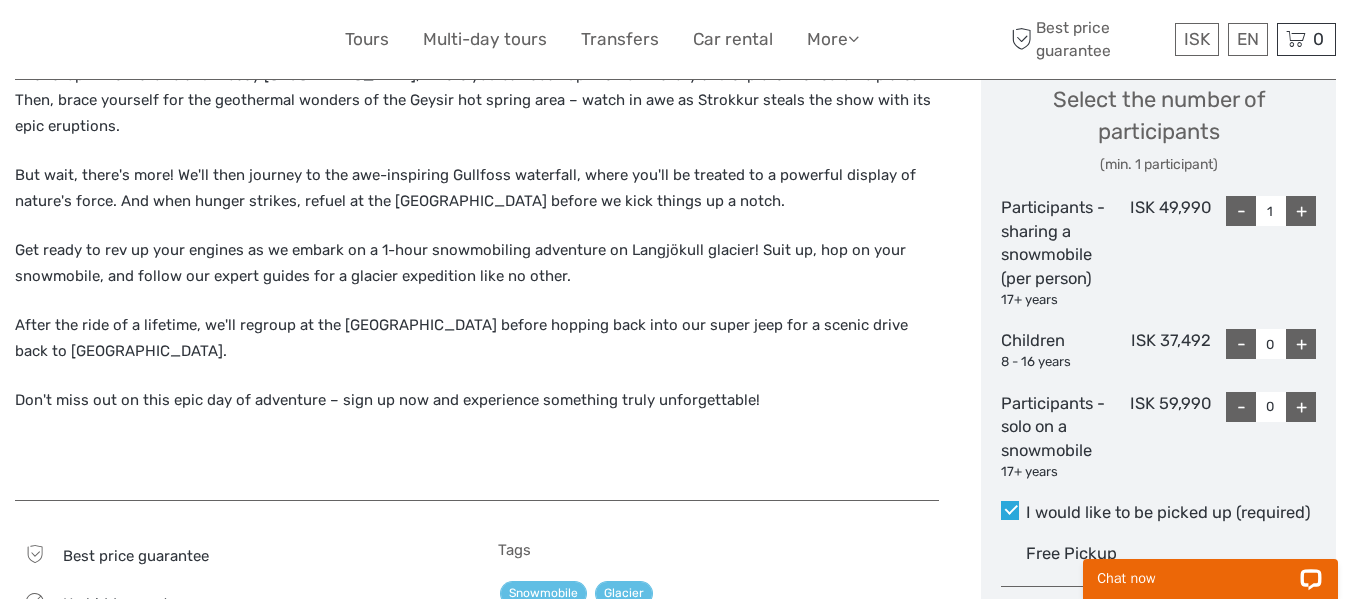 click on "-" at bounding box center [1241, 211] 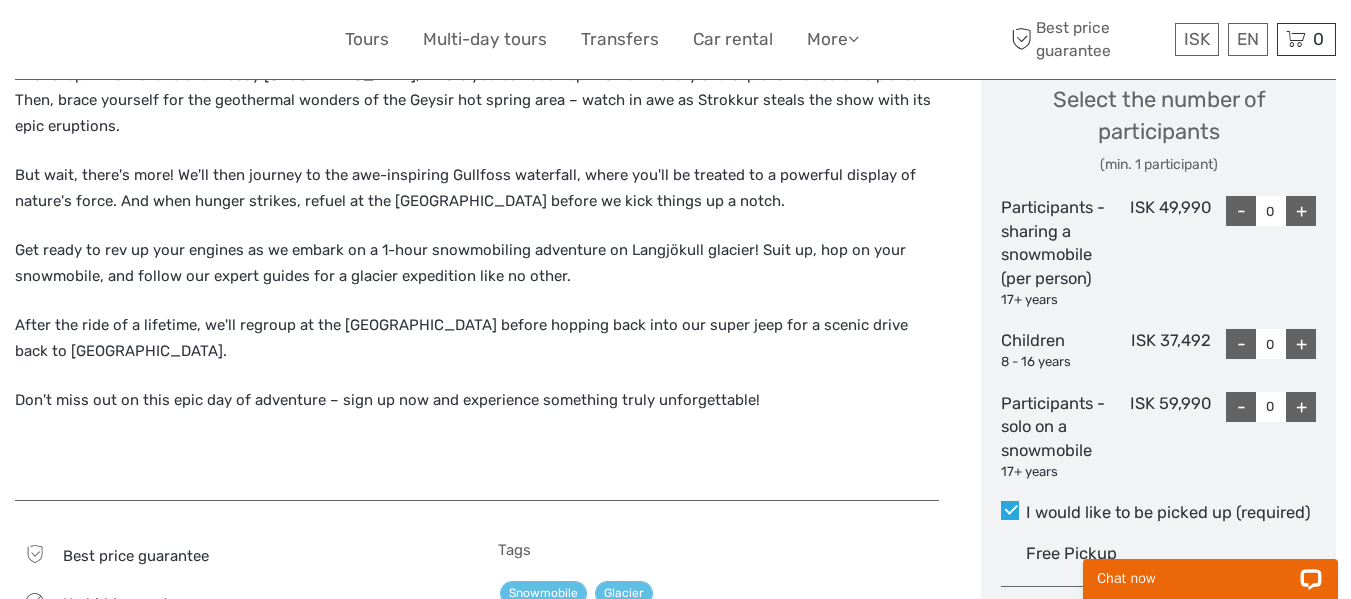 click on "+" at bounding box center (1301, 407) 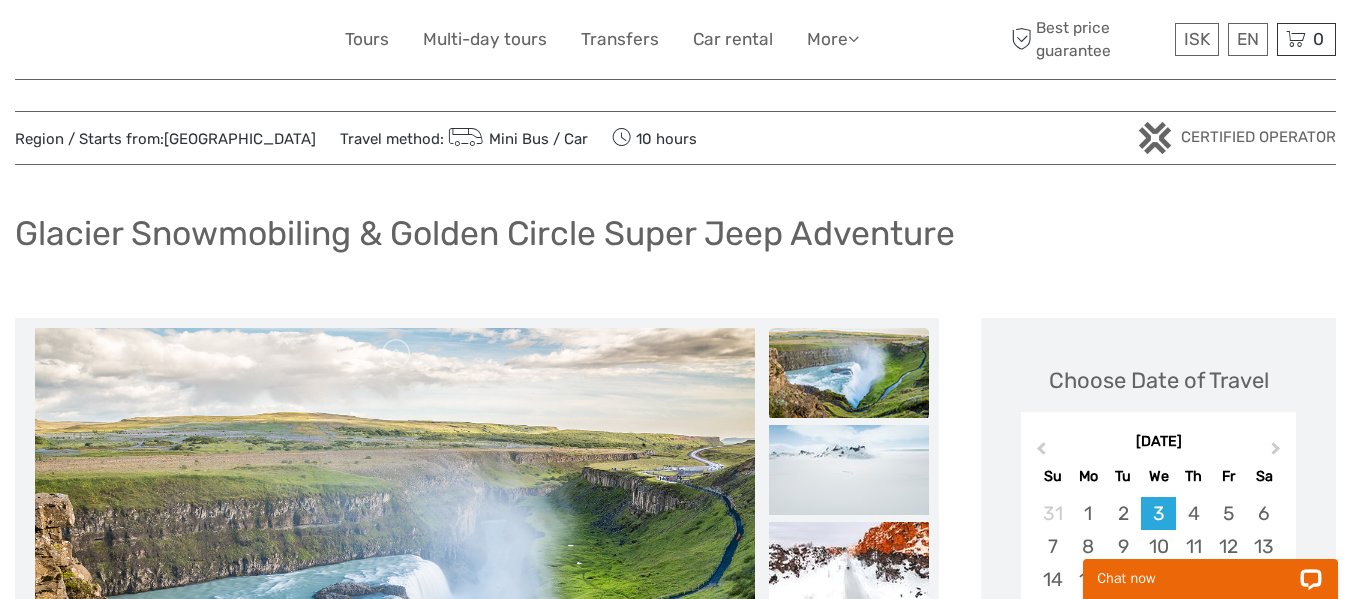 scroll, scrollTop: 0, scrollLeft: 0, axis: both 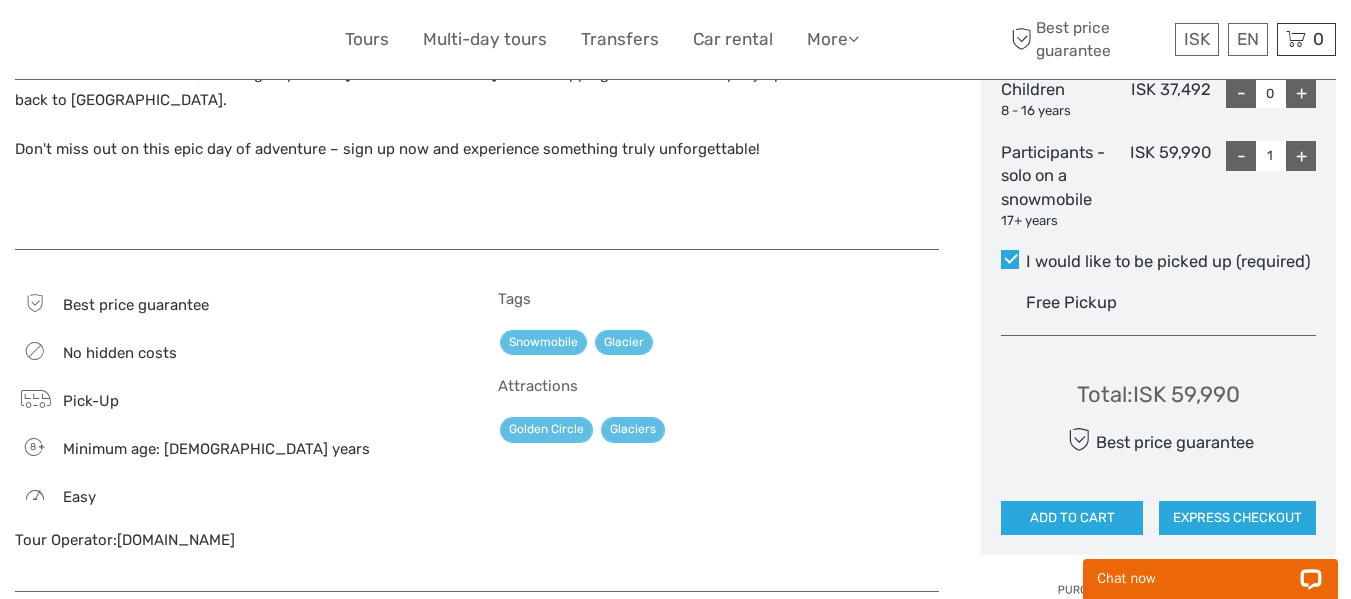 click on "Free Pickup" at bounding box center [1071, 302] 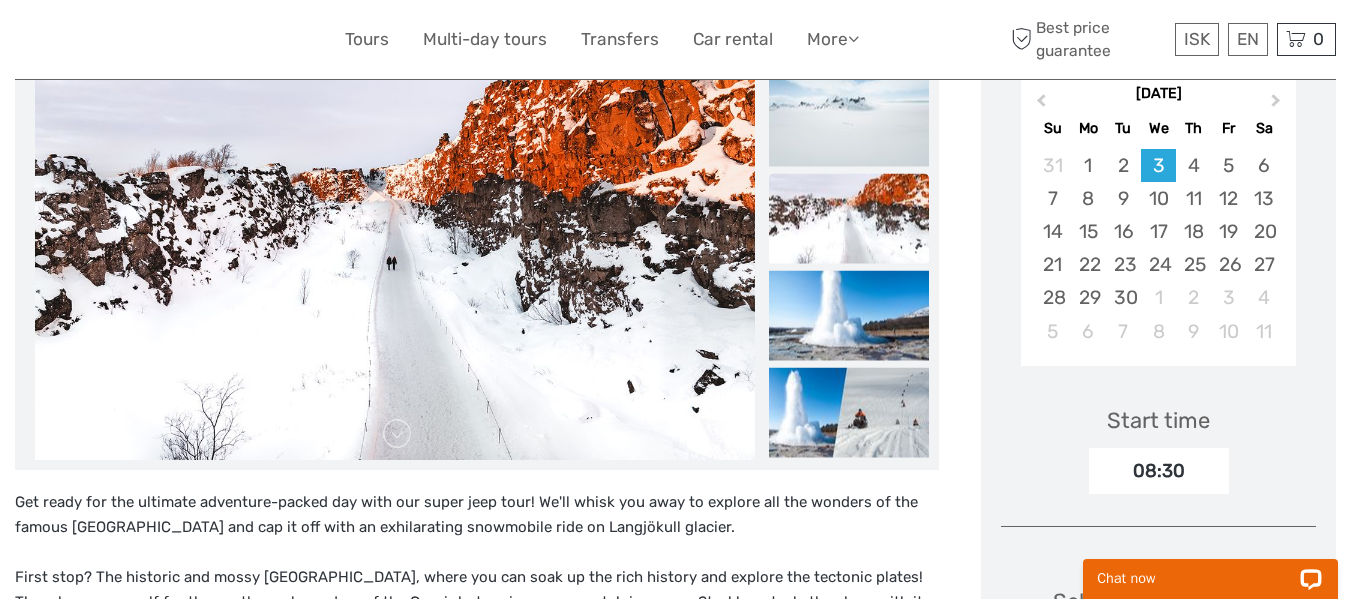 scroll, scrollTop: 347, scrollLeft: 0, axis: vertical 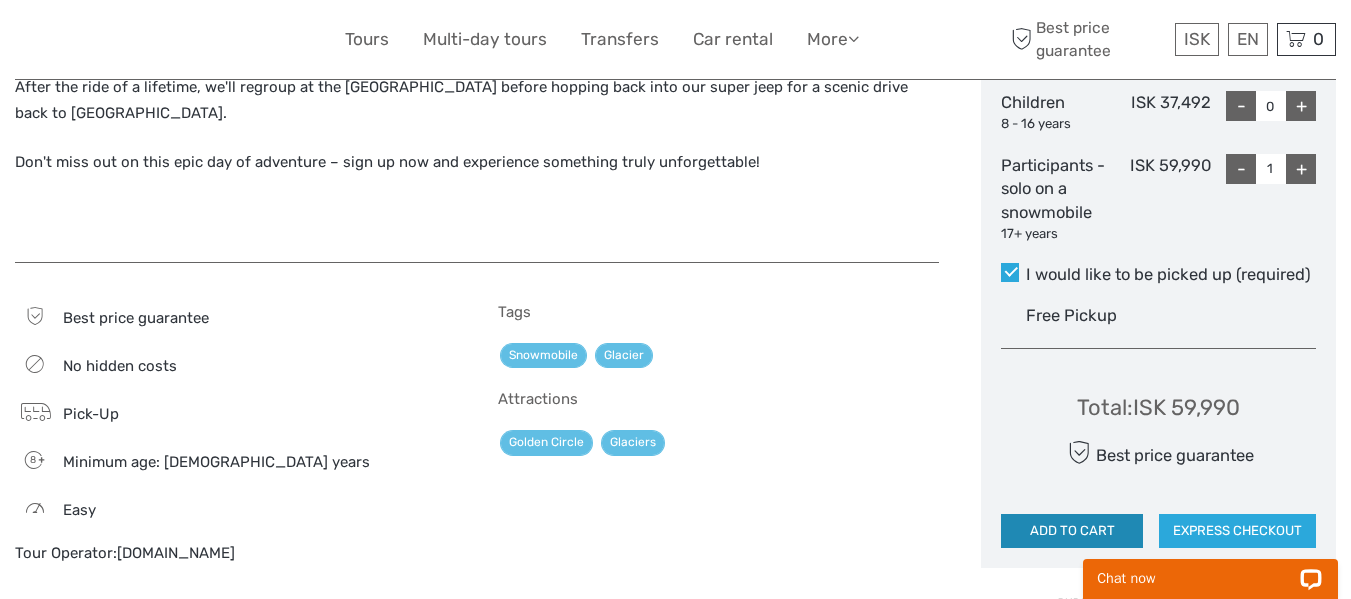 click on "ADD TO CART" at bounding box center (1072, 531) 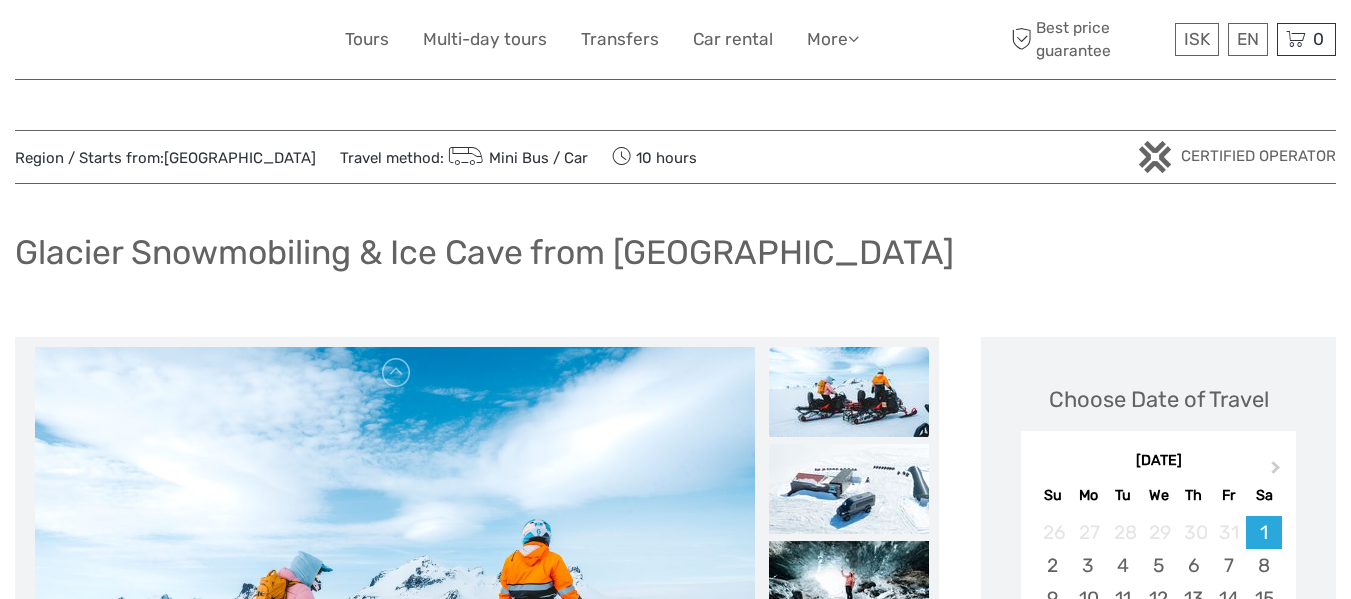 scroll, scrollTop: 0, scrollLeft: 0, axis: both 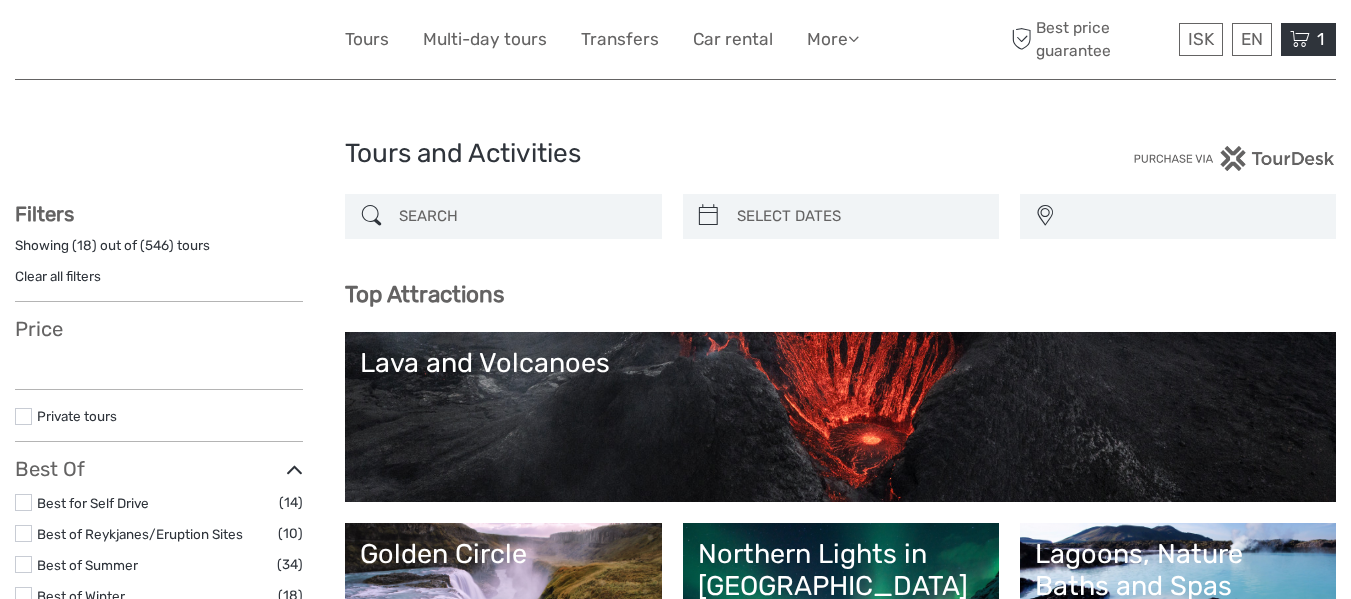 click on "1
Items
Glacier Snowmobiling & Golden Circle Super Jeep Adventure
1x Participant - solo on a snowmobile
Wednesday, 03 September 2025 - 08:30 AM
59.990 ISK
Total
59.990 ISK
Checkout
The shopping cart is empty." at bounding box center (1308, 39) 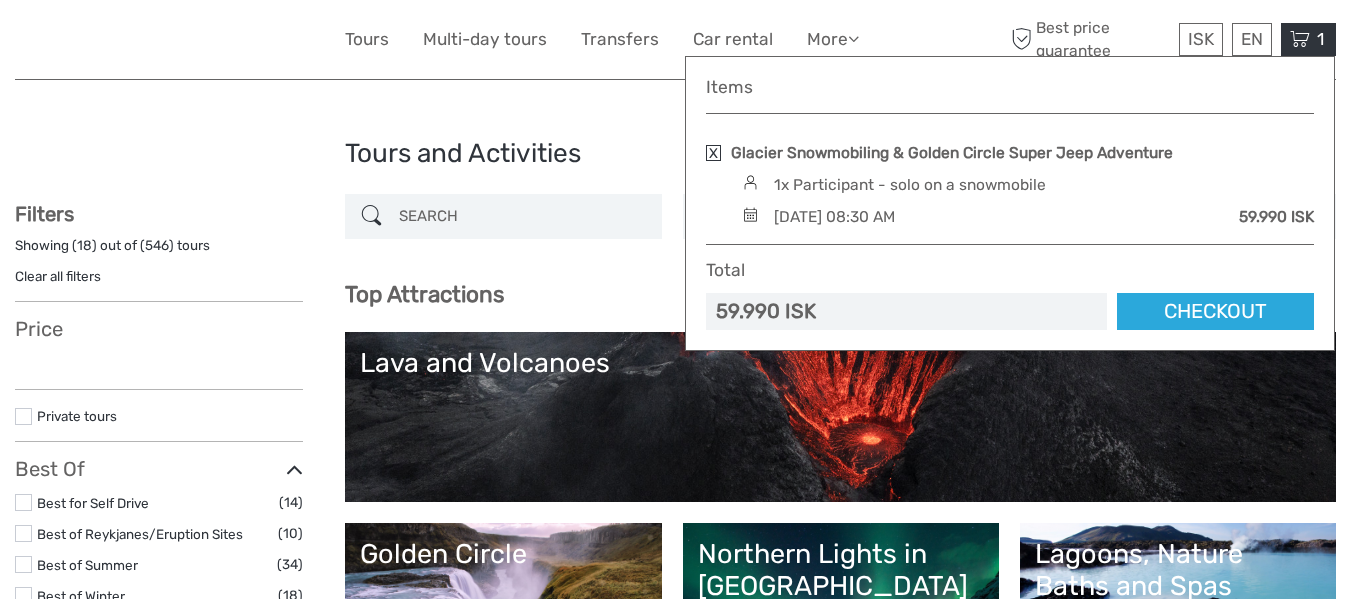 select 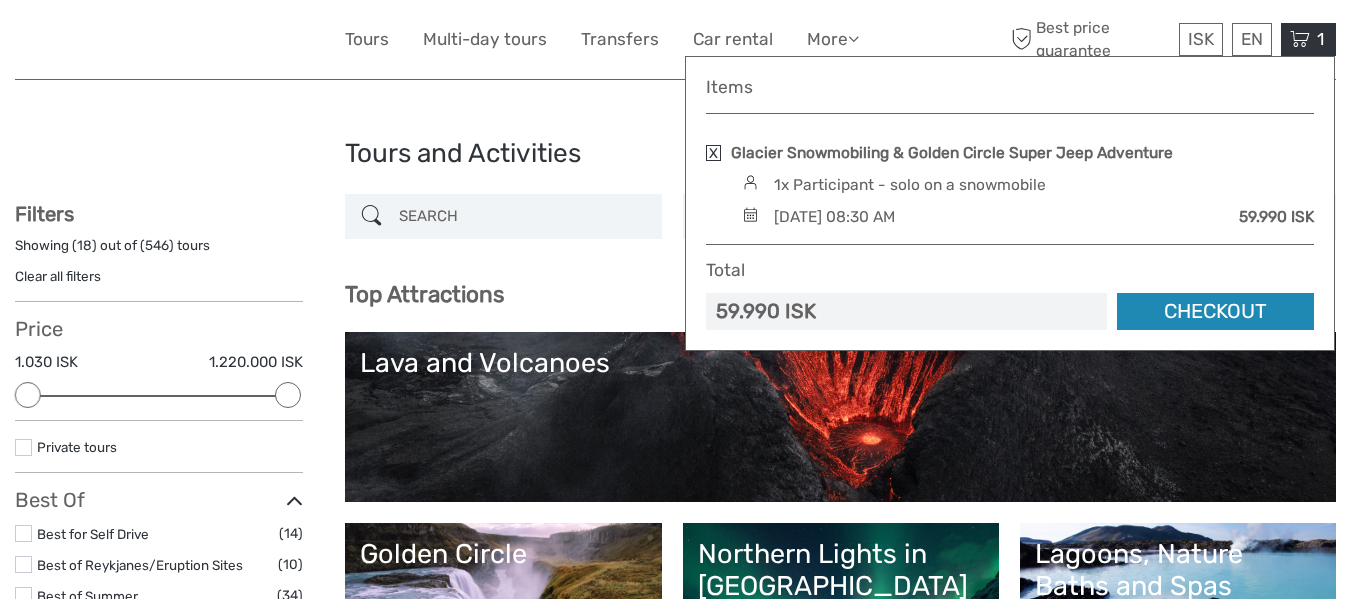 click on "Checkout" at bounding box center (1215, 311) 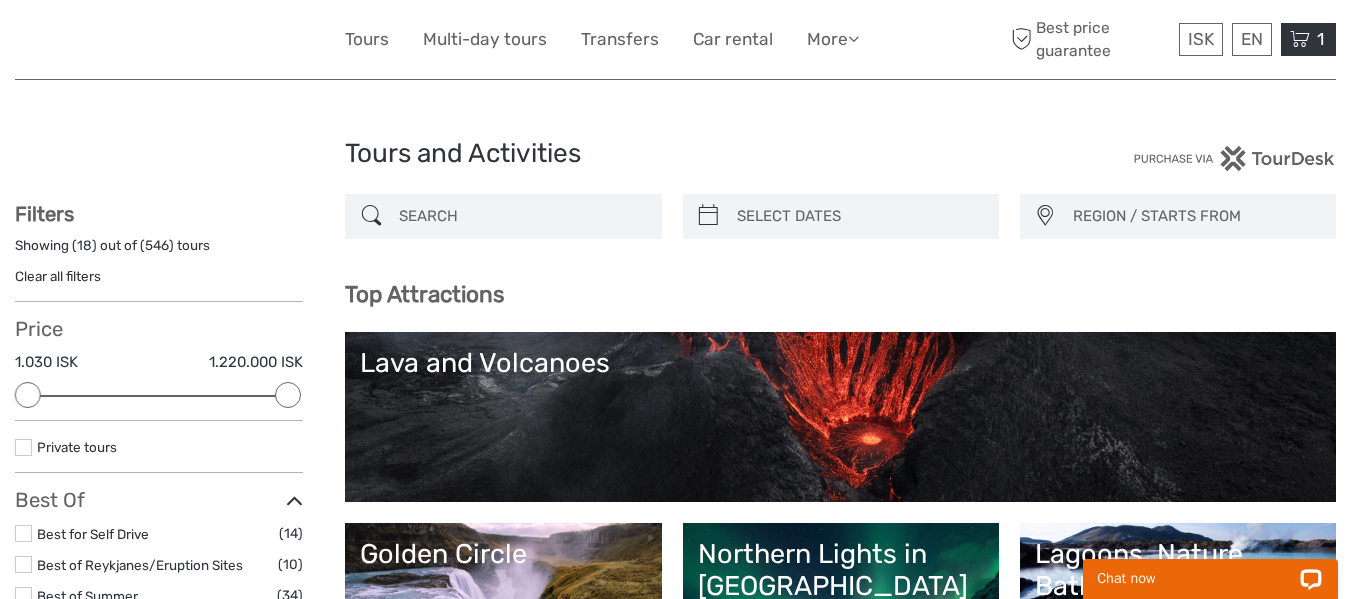 scroll, scrollTop: 0, scrollLeft: 0, axis: both 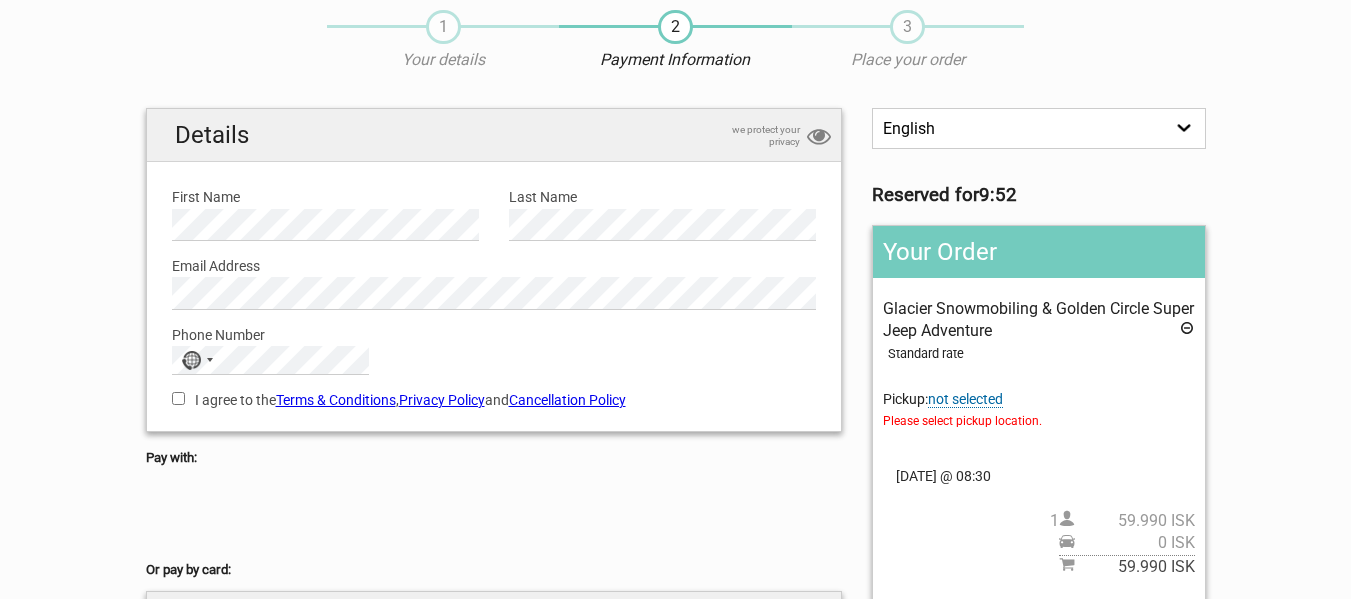 drag, startPoint x: 1358, startPoint y: 69, endPoint x: 1364, endPoint y: 108, distance: 39.45884 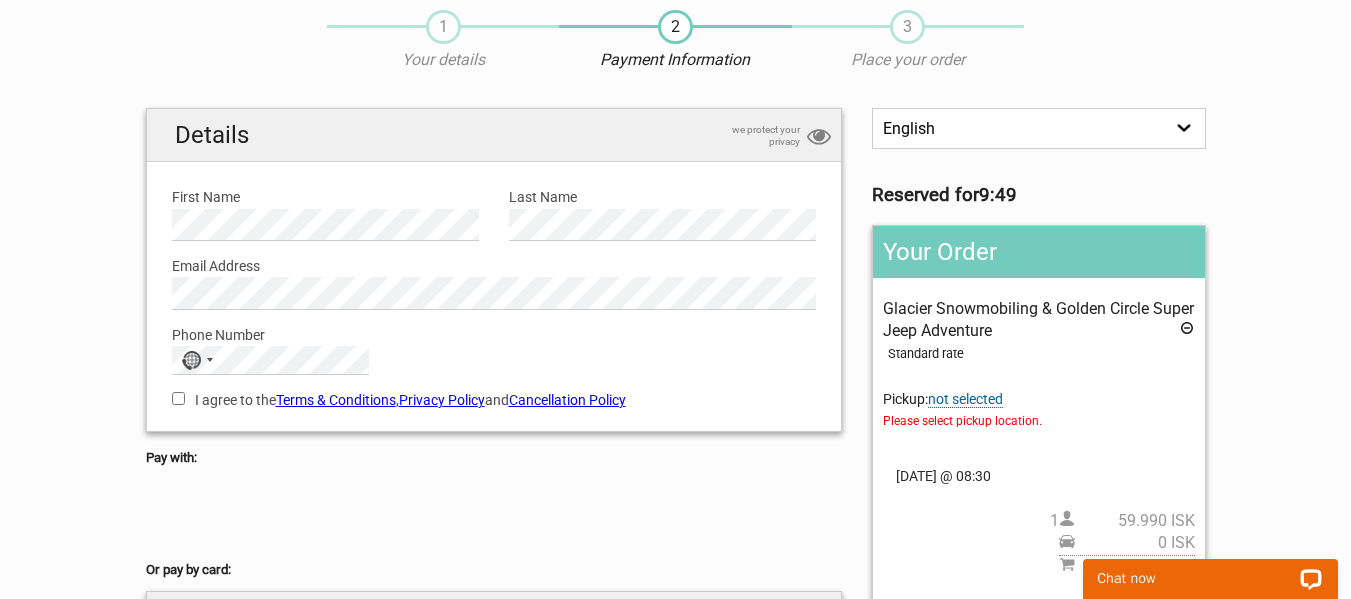 scroll, scrollTop: 0, scrollLeft: 0, axis: both 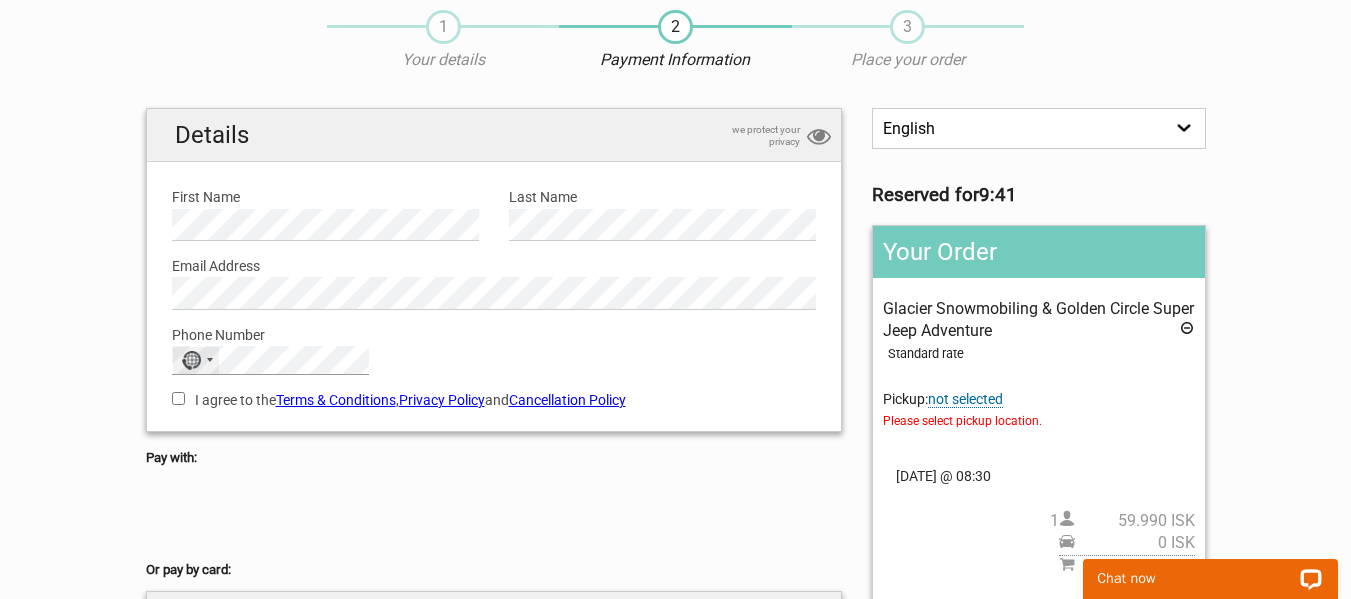 click on "No country selected 244 results found Afghanistan +93 Albania +355 Algeria +213 American Samoa +1 Andorra +376 Angola +244 Anguilla +1 Antigua & Barbuda +1 Argentina +54 Armenia +374 Aruba +297 Ascension Island +247 Australia +61 Austria +43 Azerbaijan +994 Bahamas +1 Bahrain +973 Bangladesh +880 Barbados +1 Belarus +375 Belgium +32 Belize +501 Benin +229 Bermuda +1 Bhutan +975 Bolivia +591 Bosnia & Herzegovina +387 Botswana +267 Brazil +55 British Indian Ocean Territory +246 British Virgin Islands +1 Brunei +673 Bulgaria +359 Burkina Faso +226 Burundi +257 Cambodia +855 Cameroon +237 Canada +1 Cape Verde +238 Caribbean Netherlands +599 Cayman Islands +1 Central African Republic +236 Chad +235 Chile +56 China +86 Christmas Island +61 Cocos (Keeling) Islands +61 Colombia +57 Comoros +269 Congo - Brazzaville +242 Congo - Kinshasa +243 Cook Islands +682 Costa Rica +506 Croatia +385 Cuba +53 Curaçao +599 Cyprus +357 Czechia +420 Côte d’Ivoire +225 Denmark +45 Djibouti +253 Dominica +1 Dominican Republic +1 +1" at bounding box center [270, 360] 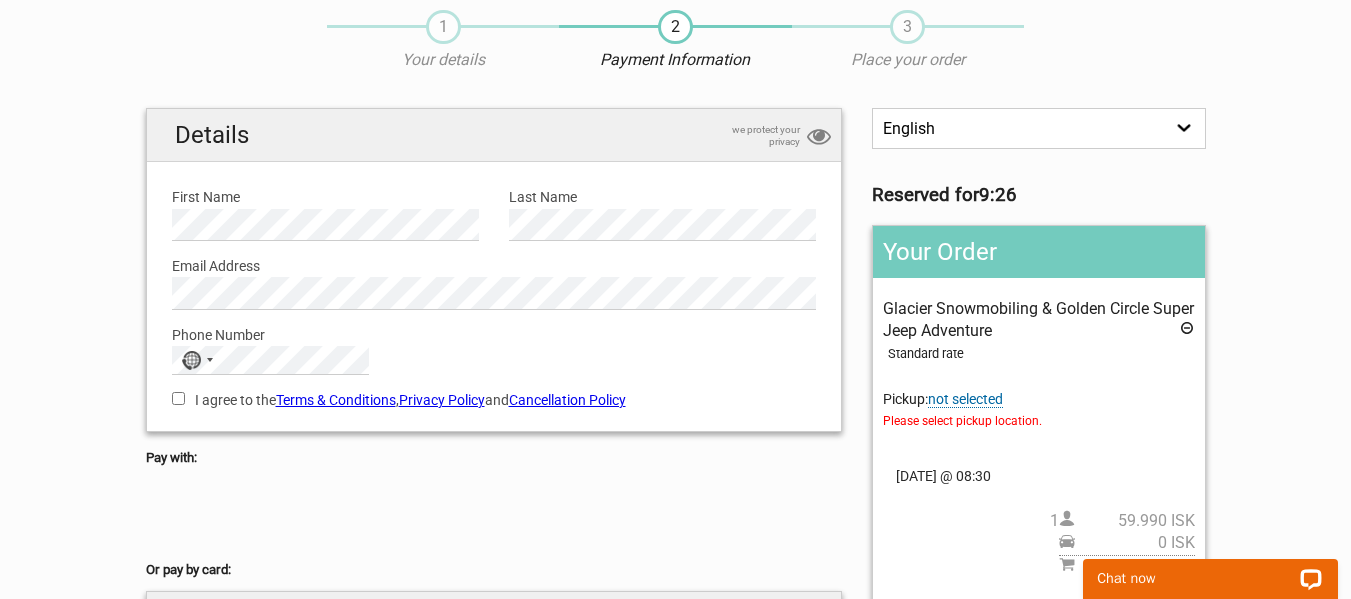 click on "I agree to the  Terms & Conditions ,  Privacy Policy  and  Cancellation Policy" at bounding box center (178, 398) 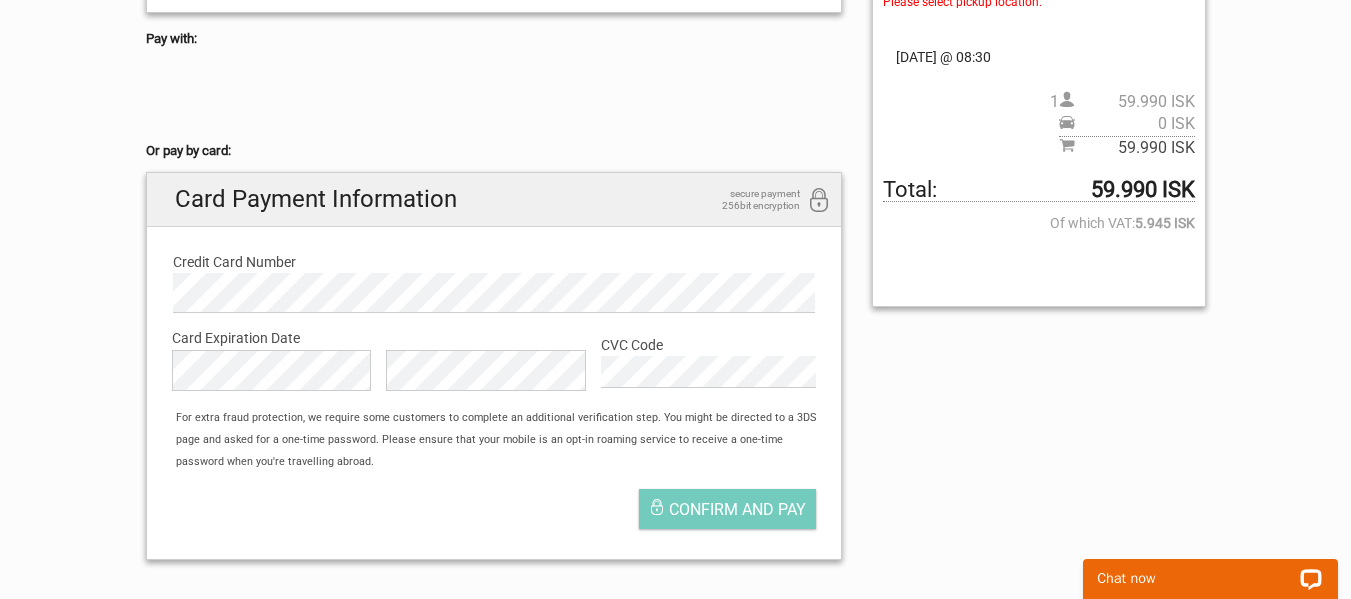 scroll, scrollTop: 513, scrollLeft: 0, axis: vertical 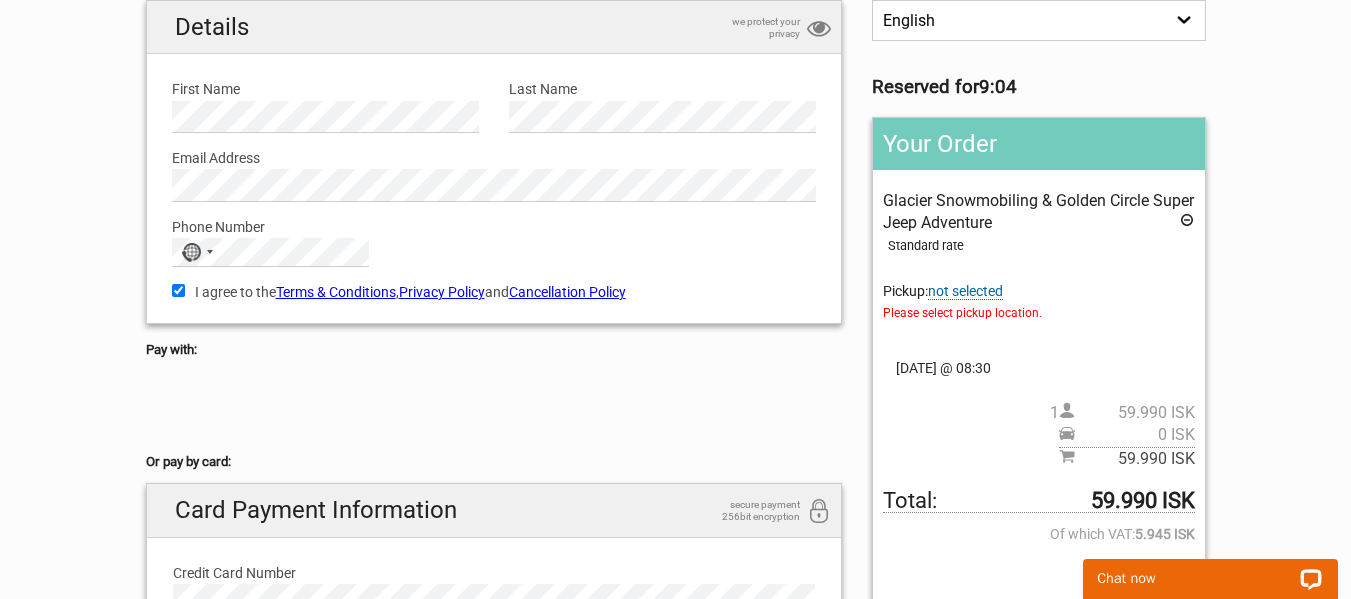 click on "Cancellation Policy" at bounding box center [567, 292] 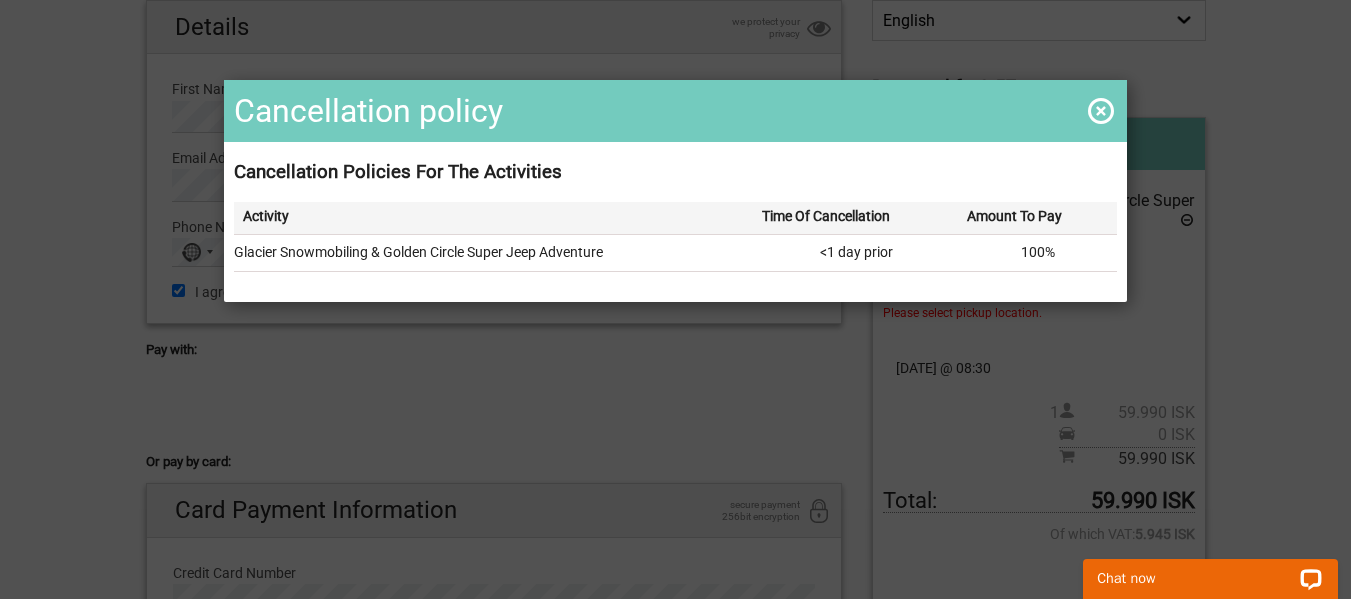 click at bounding box center (1101, 111) 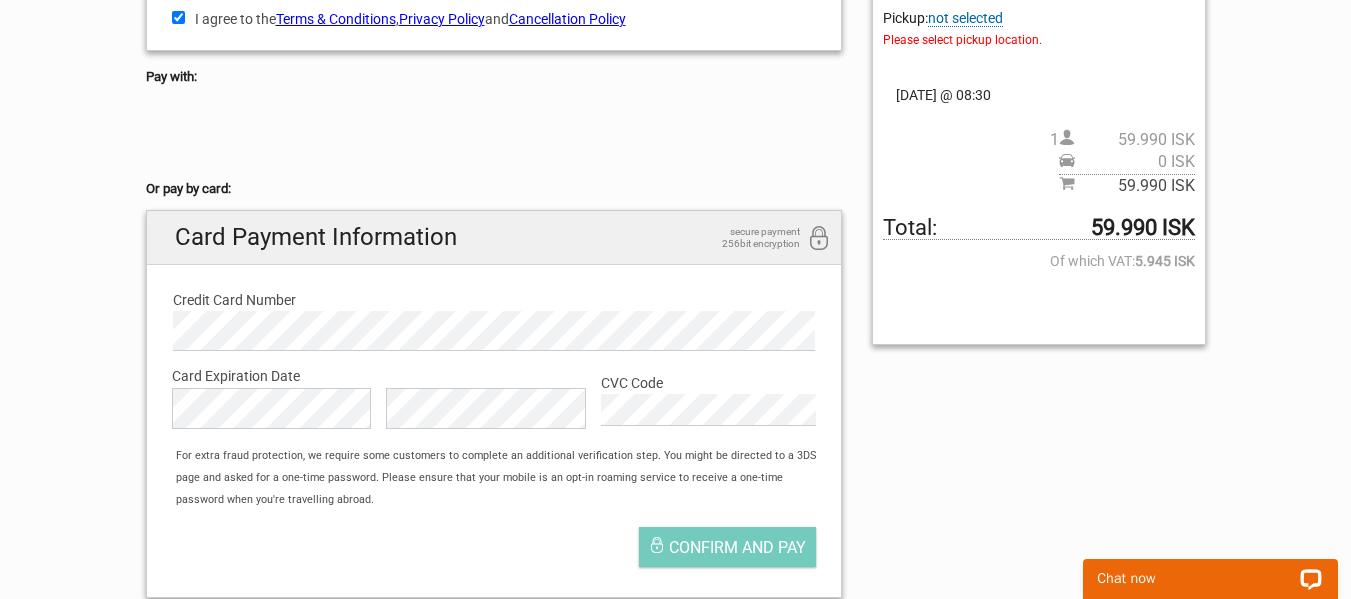 scroll, scrollTop: 526, scrollLeft: 0, axis: vertical 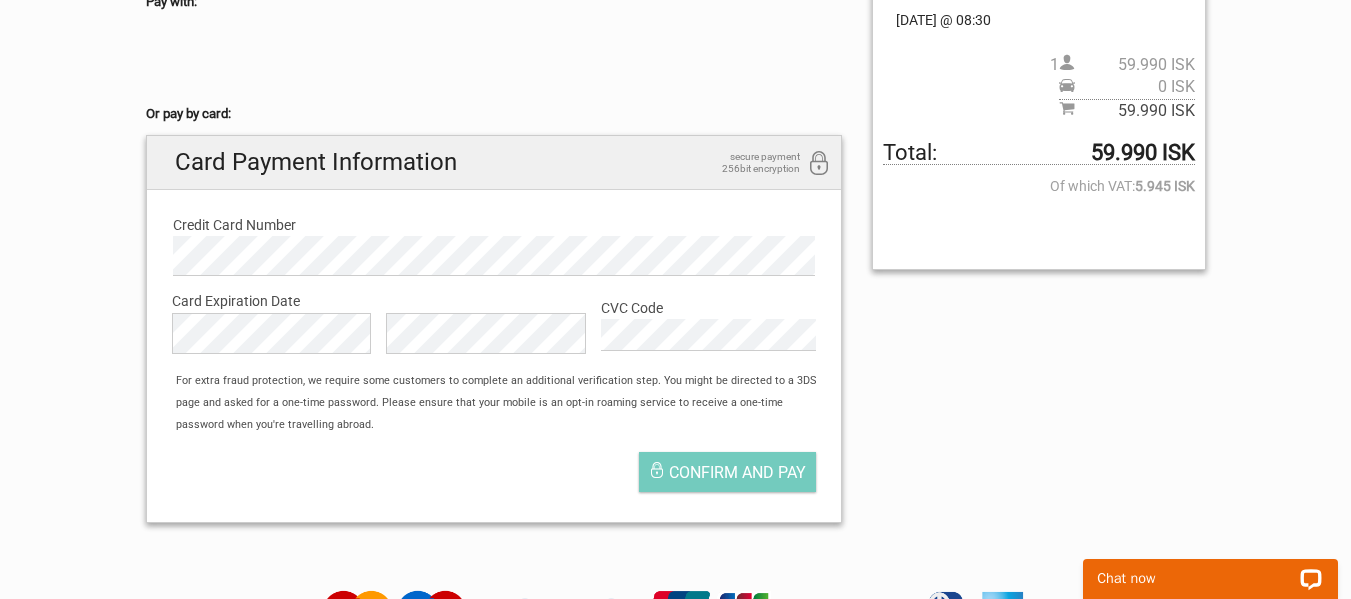 type on "Confirm and pay" 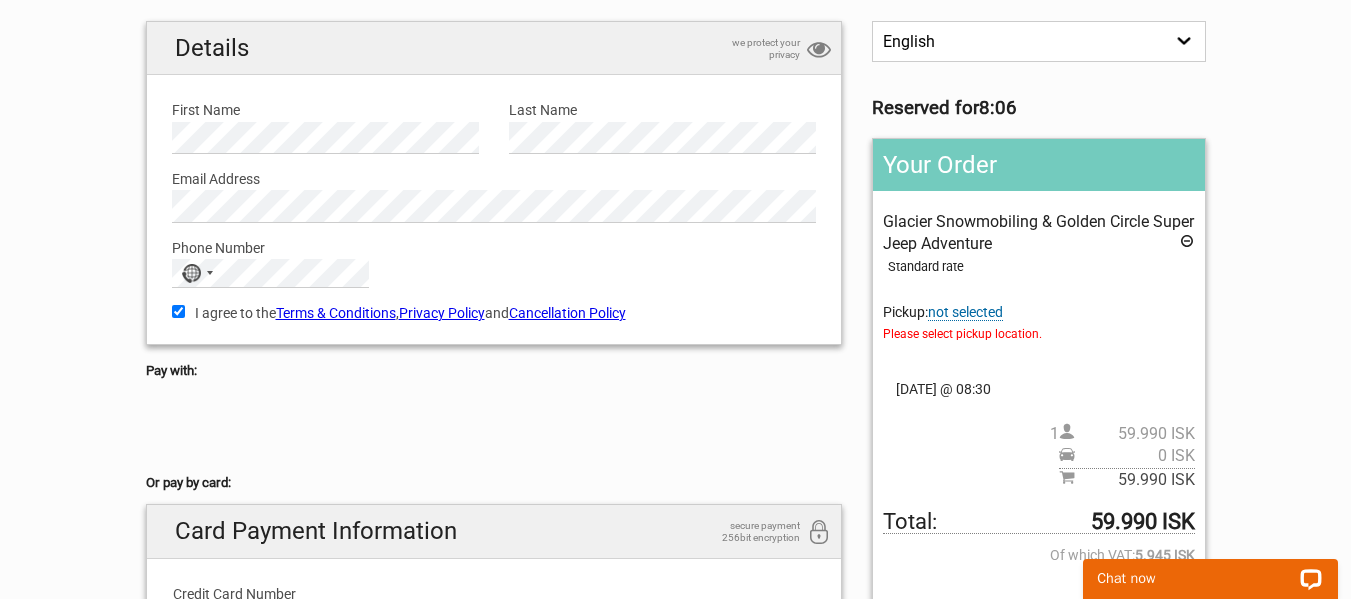 scroll, scrollTop: 0, scrollLeft: 0, axis: both 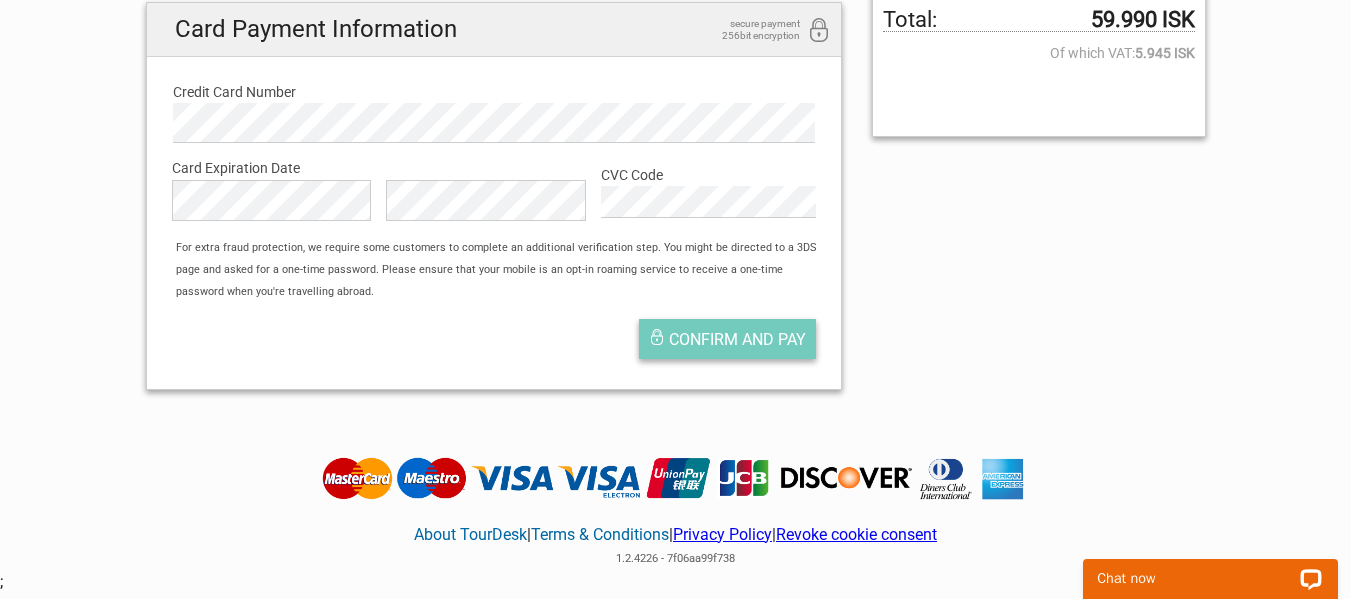 click on "Confirm and pay" at bounding box center (737, 339) 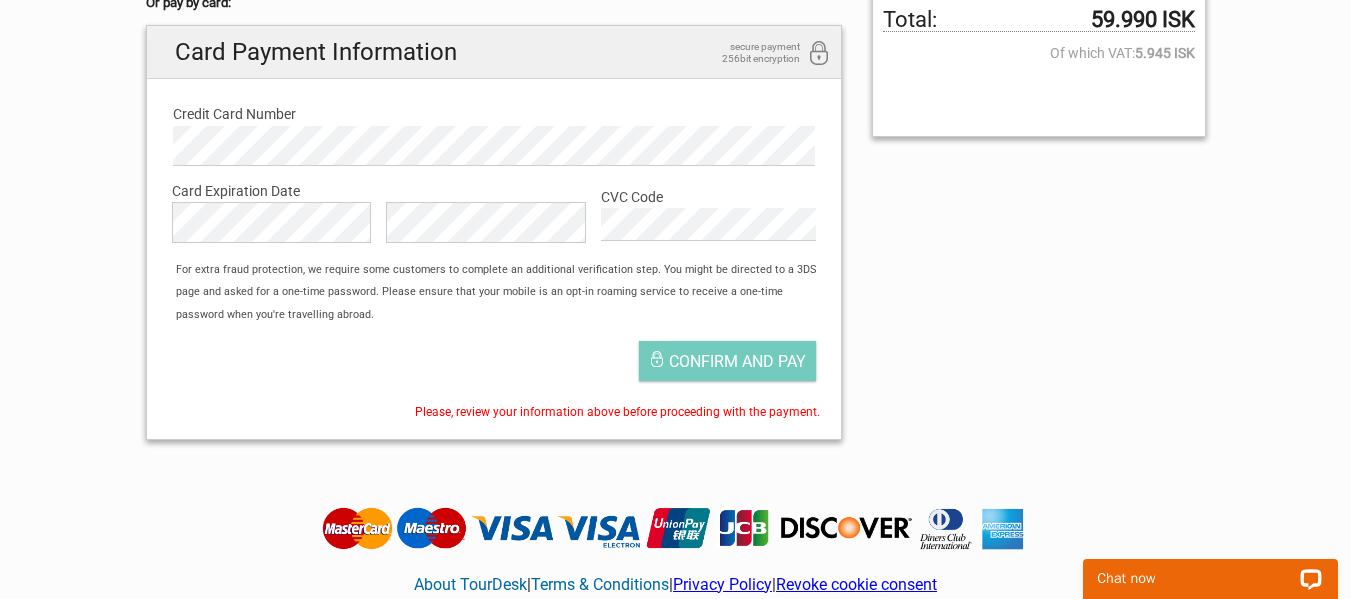 scroll, scrollTop: 158, scrollLeft: 0, axis: vertical 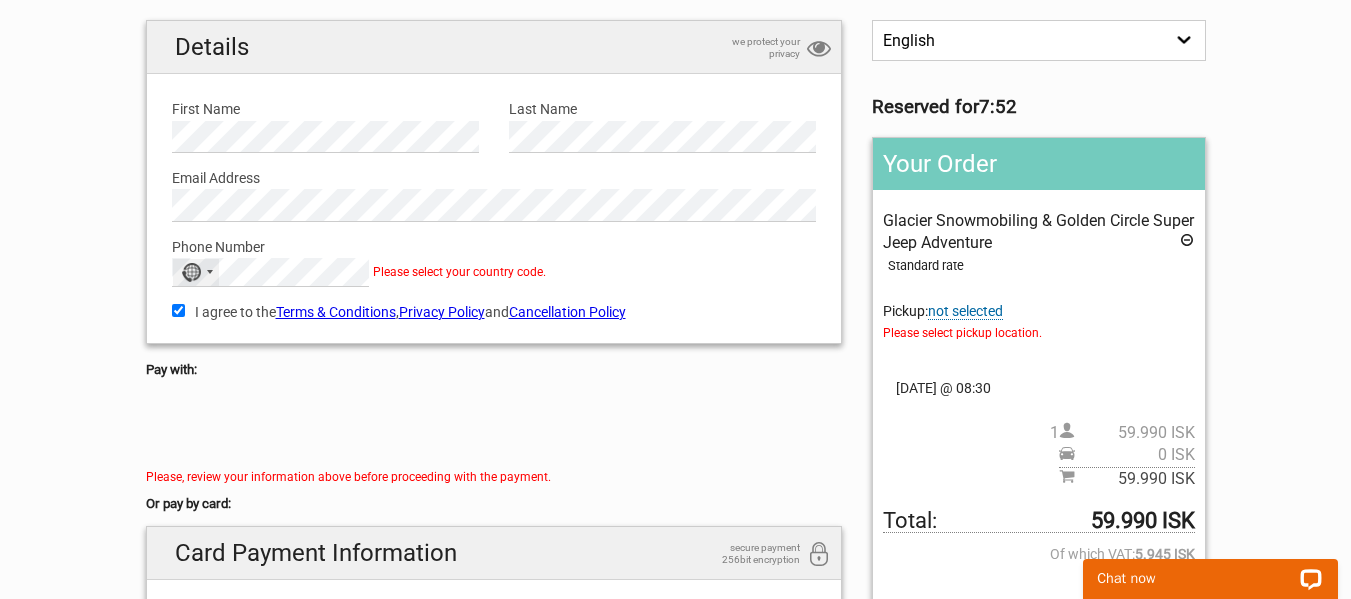 click at bounding box center (210, 272) 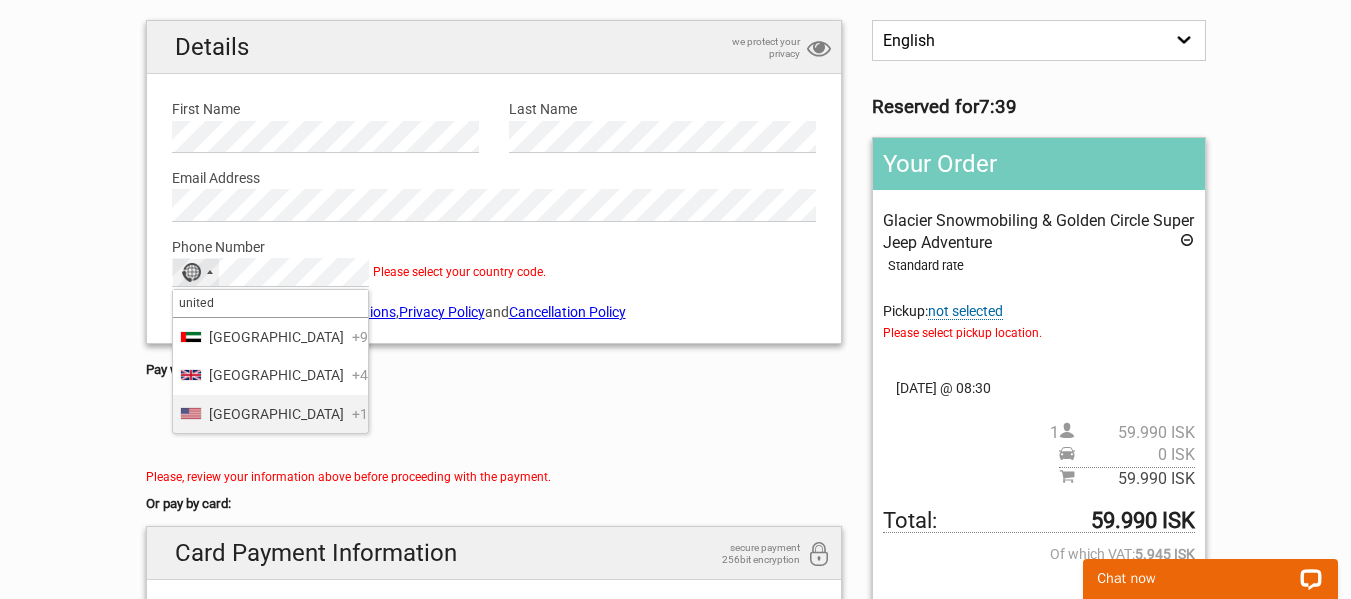 type on "united" 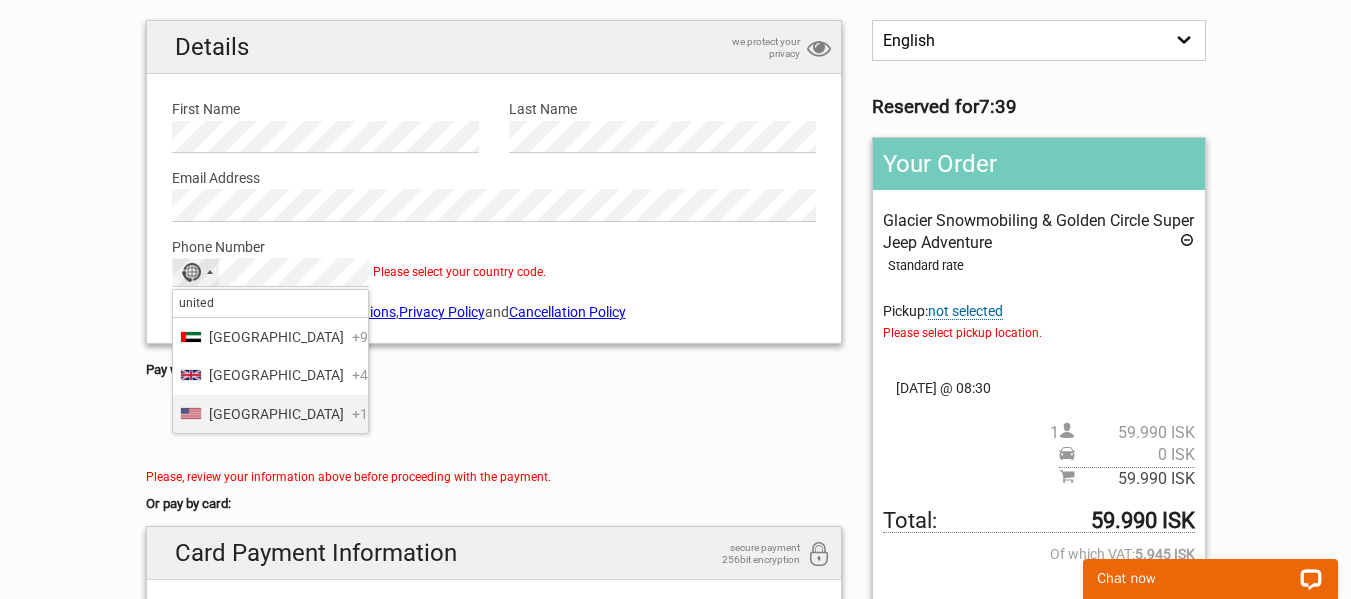 click on "United States" at bounding box center (276, 414) 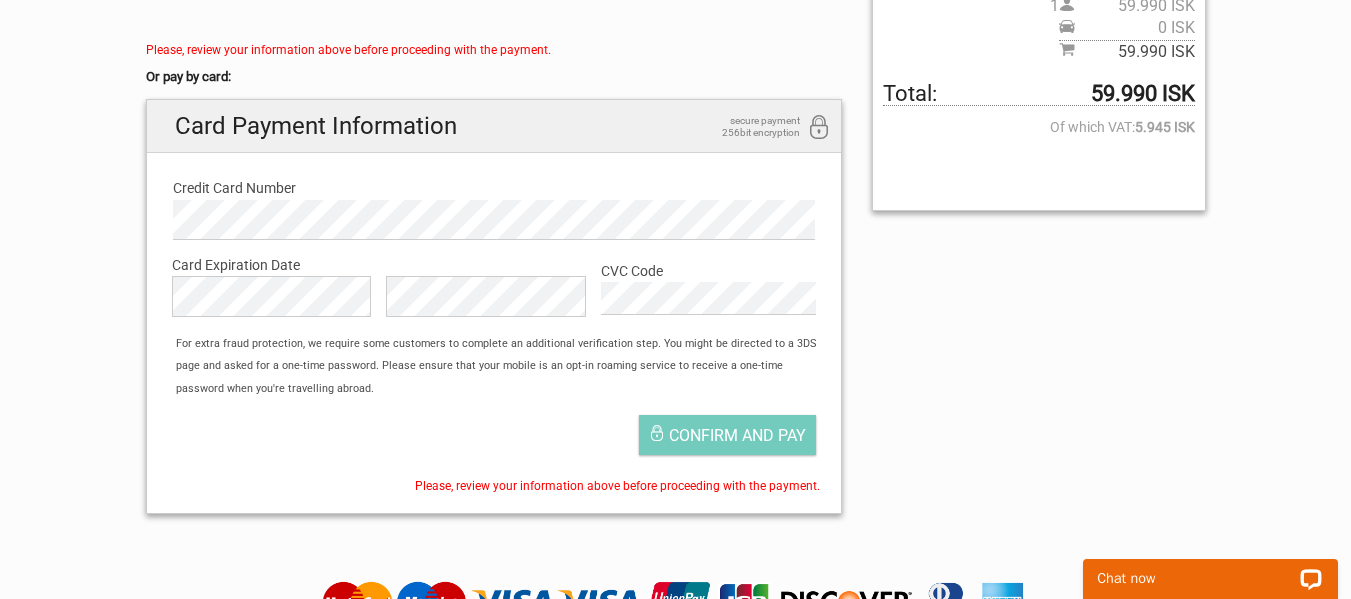scroll, scrollTop: 606, scrollLeft: 0, axis: vertical 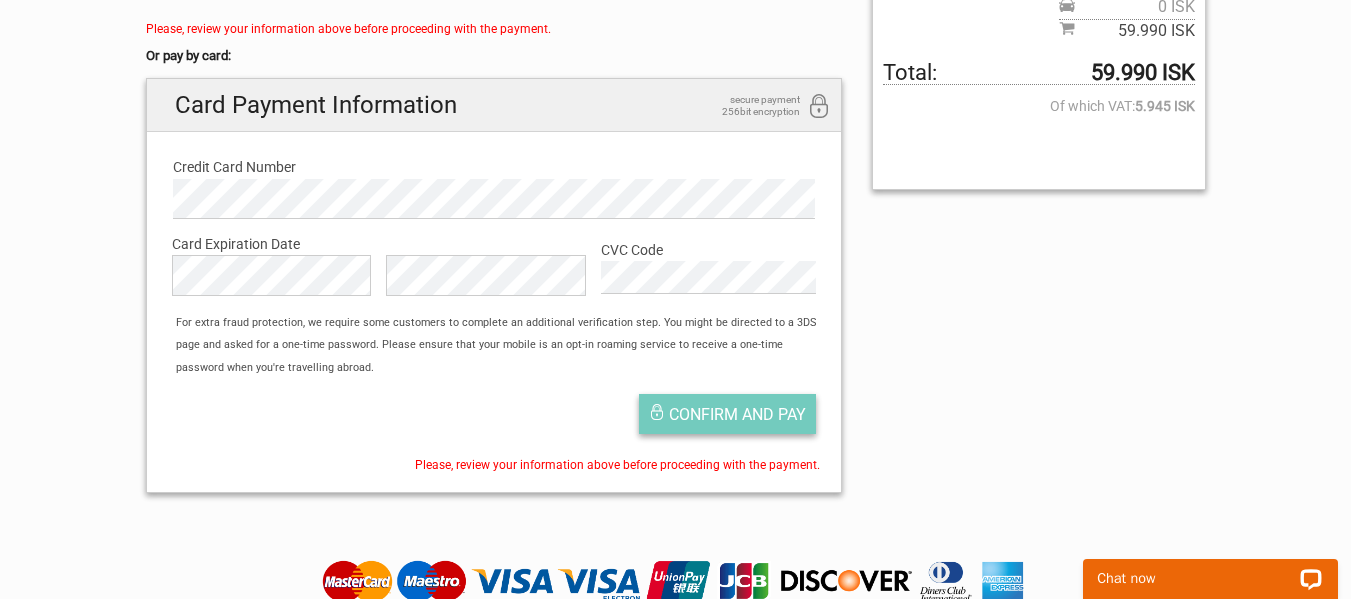 click on "Confirm and pay" at bounding box center [737, 414] 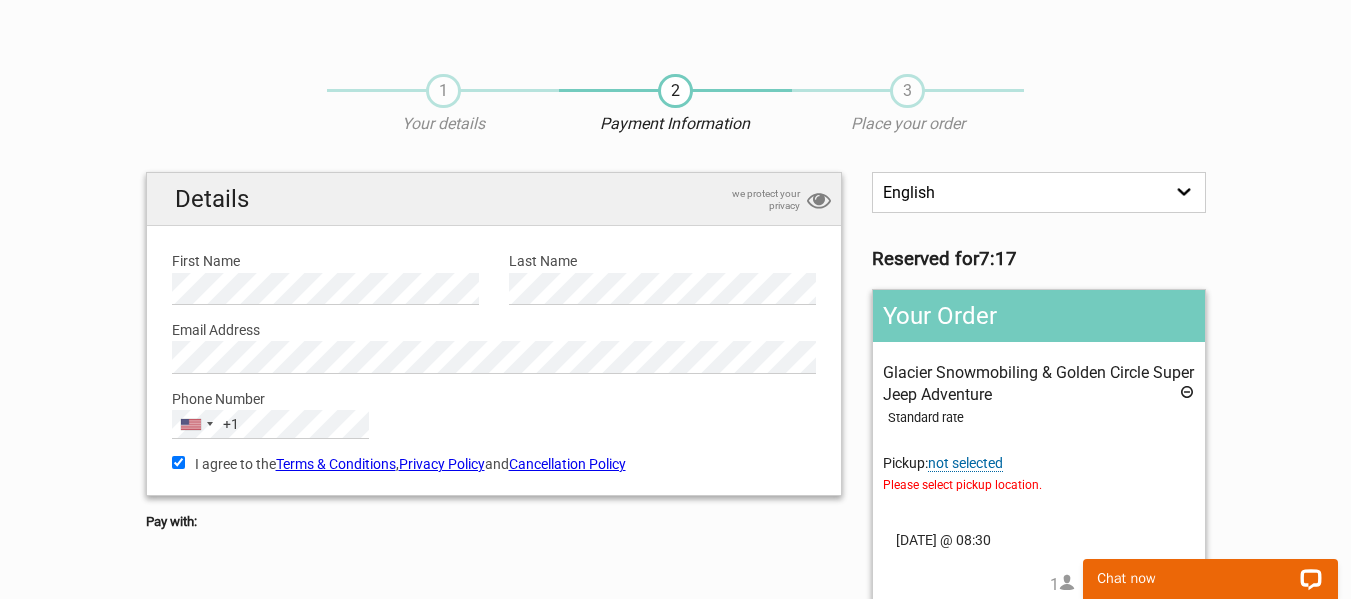 scroll, scrollTop: 0, scrollLeft: 0, axis: both 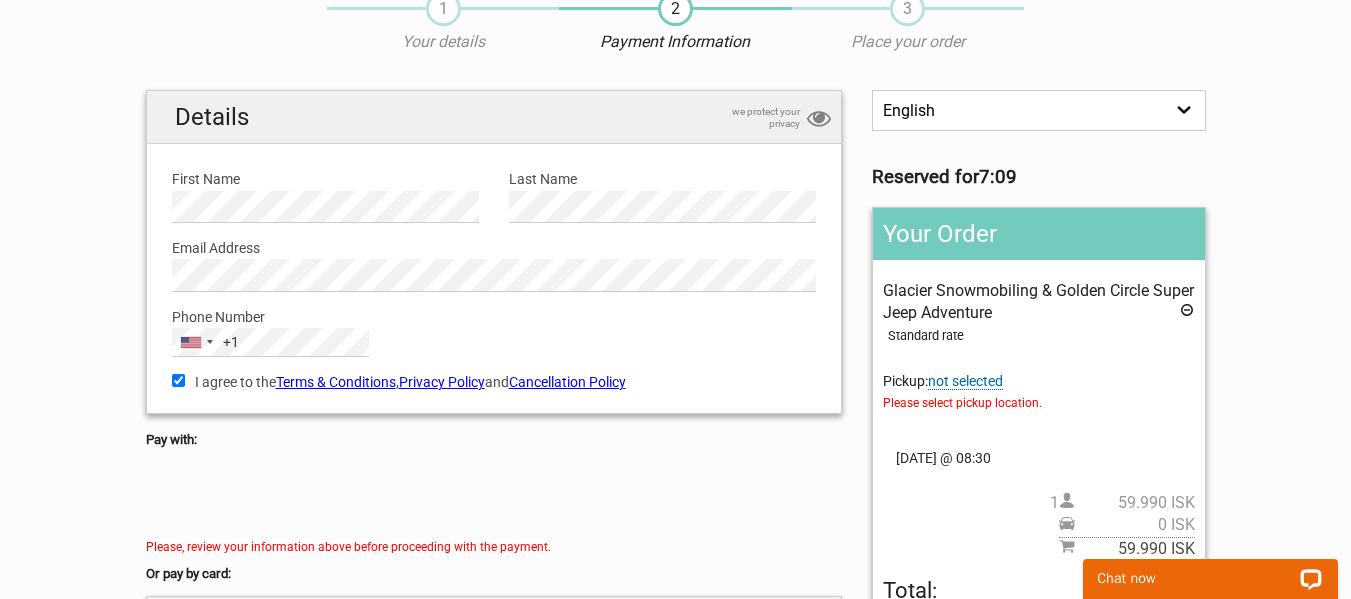 type 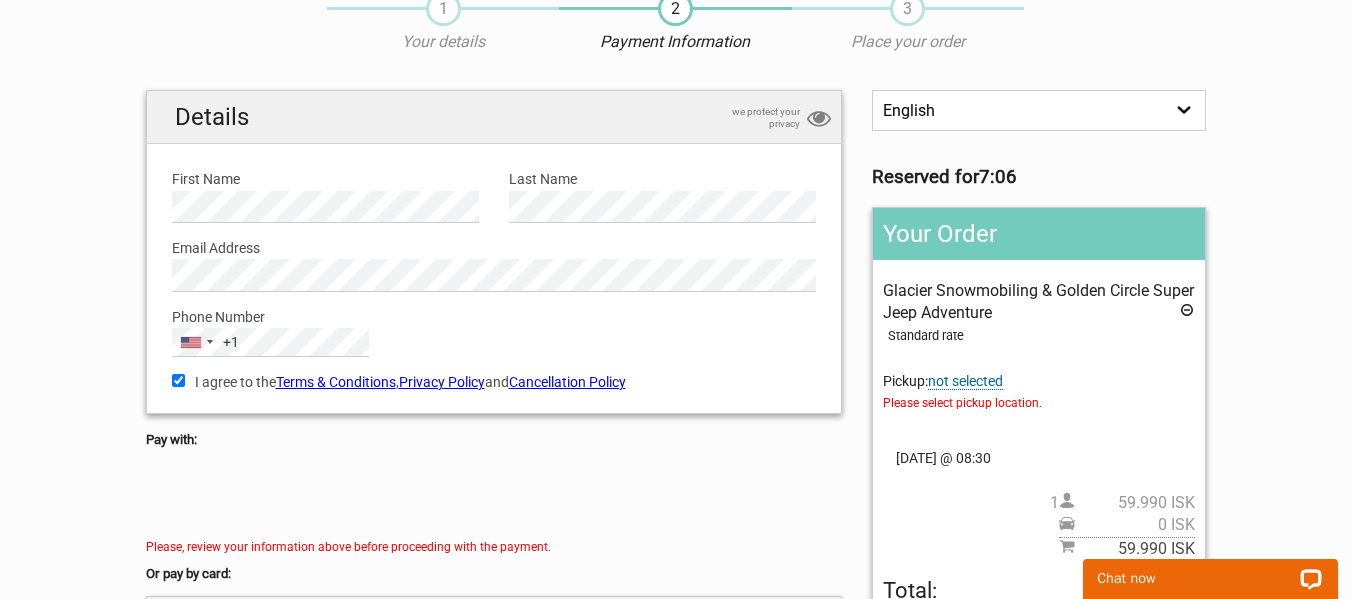 scroll, scrollTop: 505, scrollLeft: 0, axis: vertical 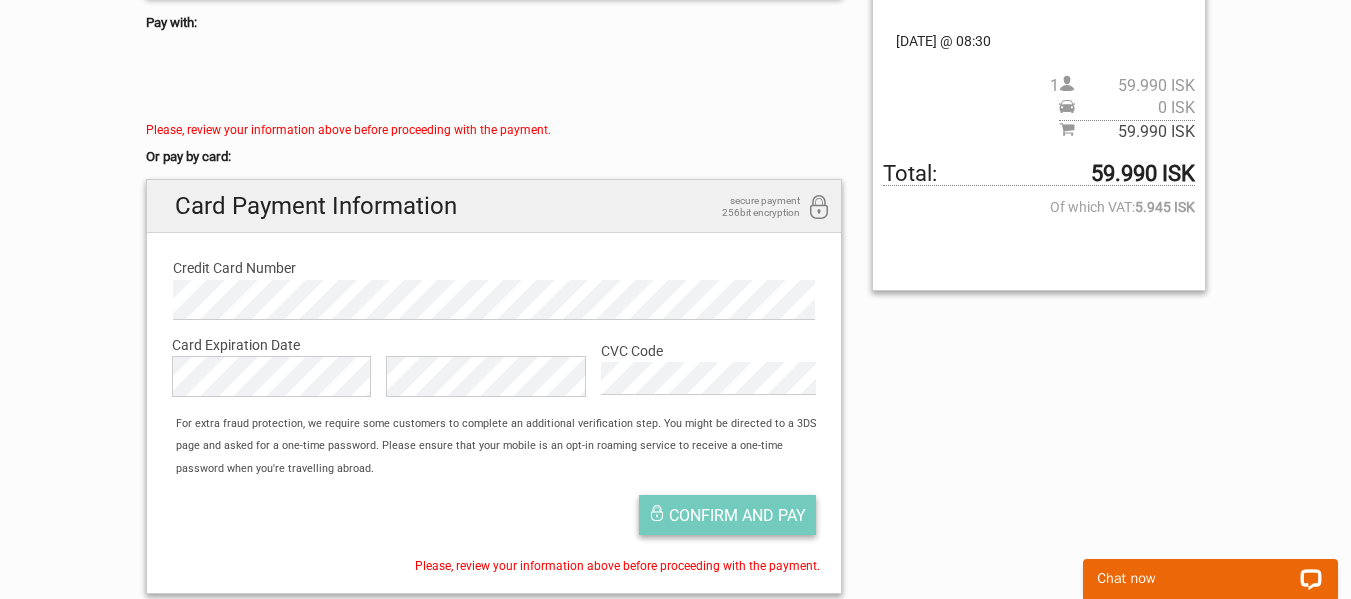 click on "Confirm and pay" at bounding box center [737, 515] 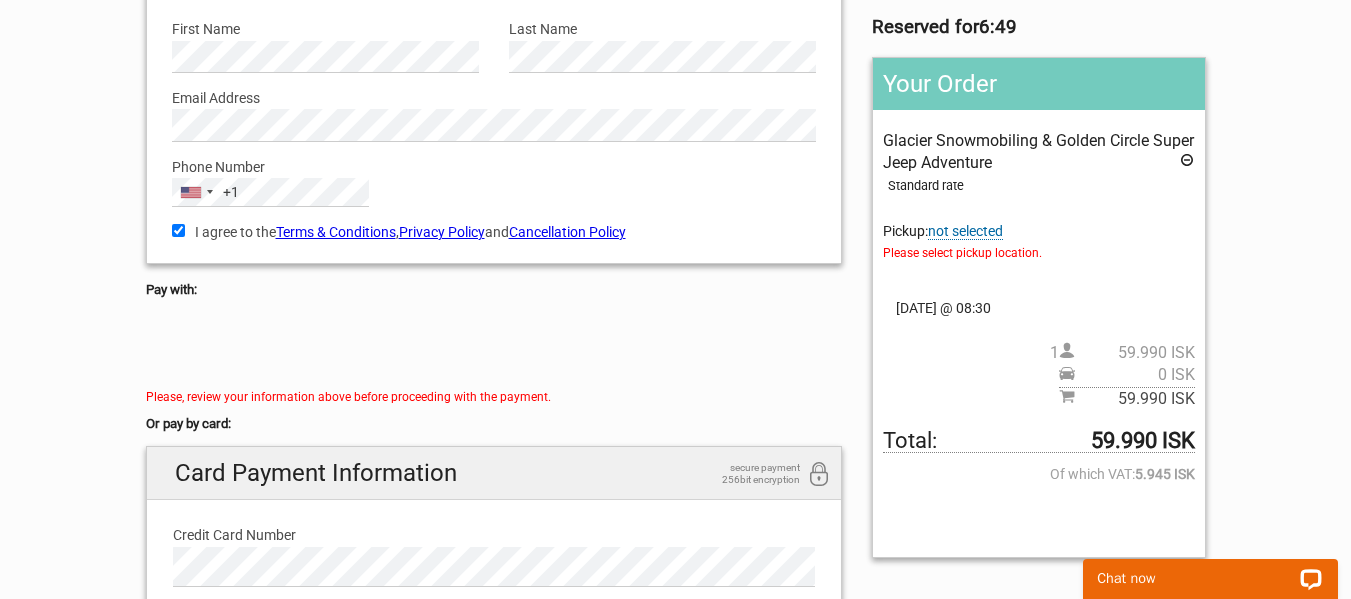 scroll, scrollTop: 244, scrollLeft: 0, axis: vertical 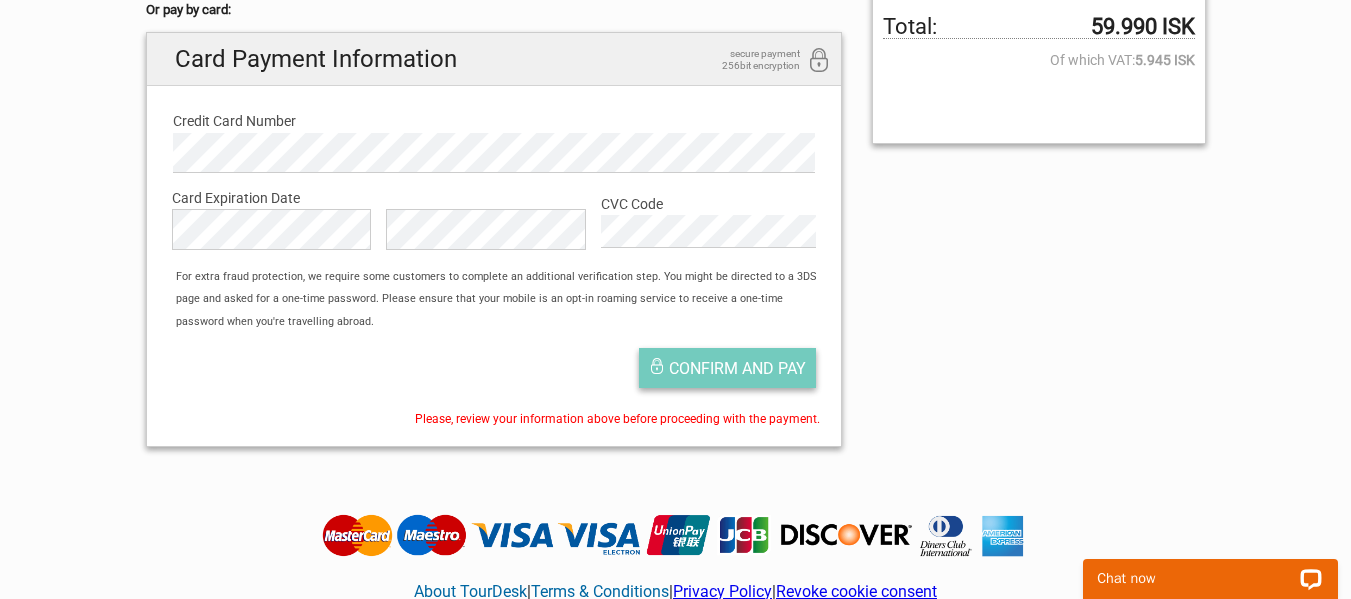 click on "Confirm and pay" at bounding box center (737, 368) 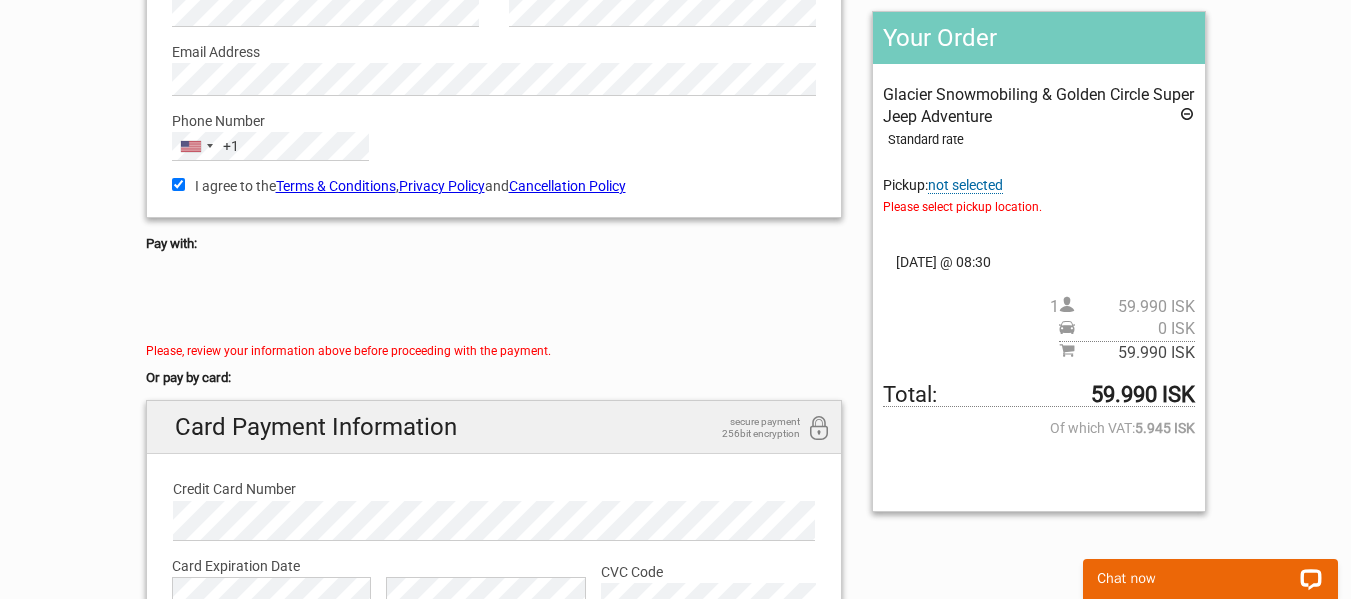scroll, scrollTop: 260, scrollLeft: 0, axis: vertical 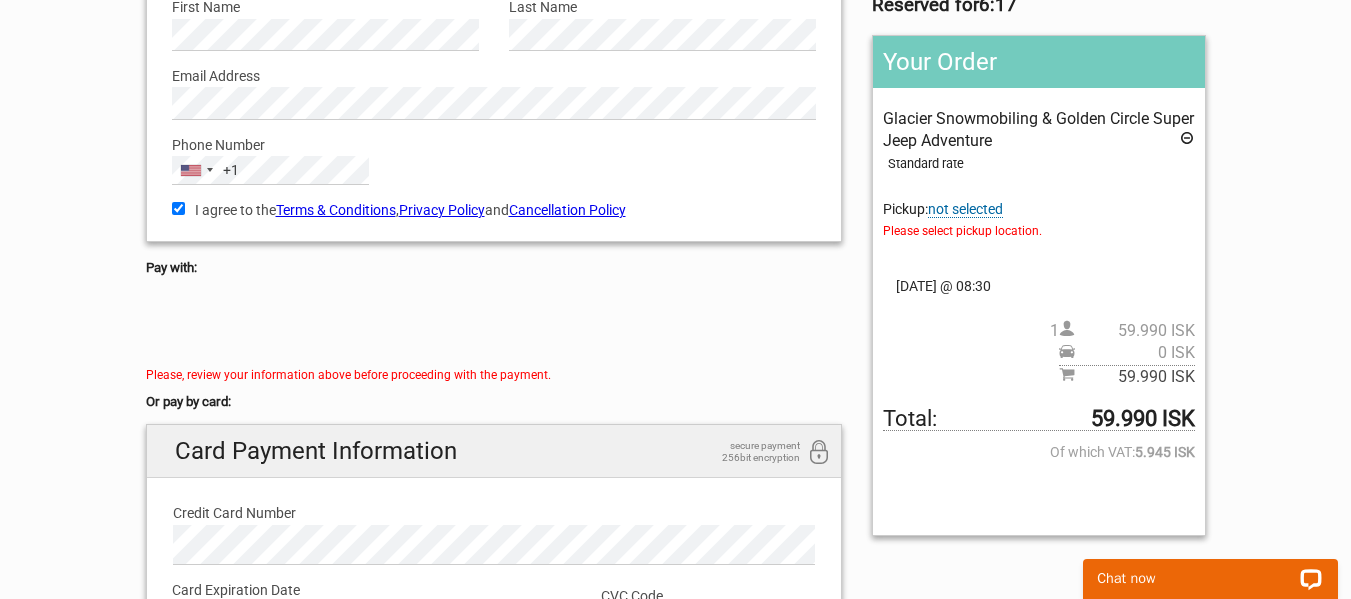 click on "I agree to the  Terms & Conditions ,  Privacy Policy  and  Cancellation Policy" at bounding box center (178, 208) 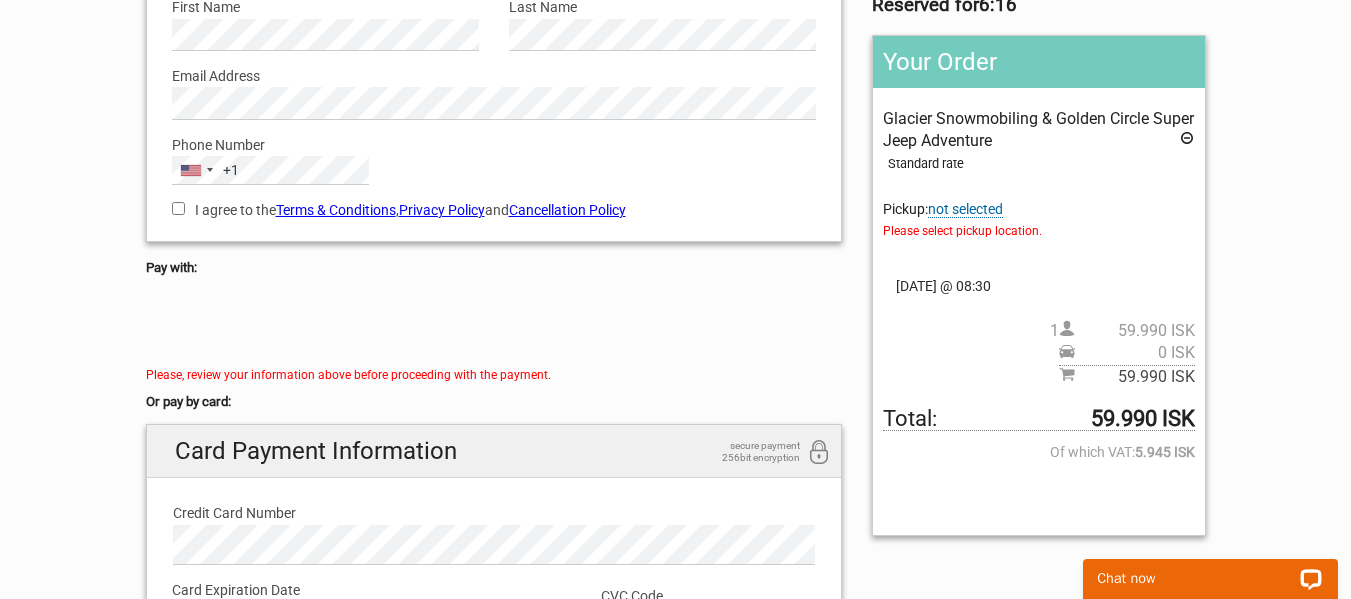 click on "I agree to the  Terms & Conditions ,  Privacy Policy  and  Cancellation Policy" at bounding box center (178, 208) 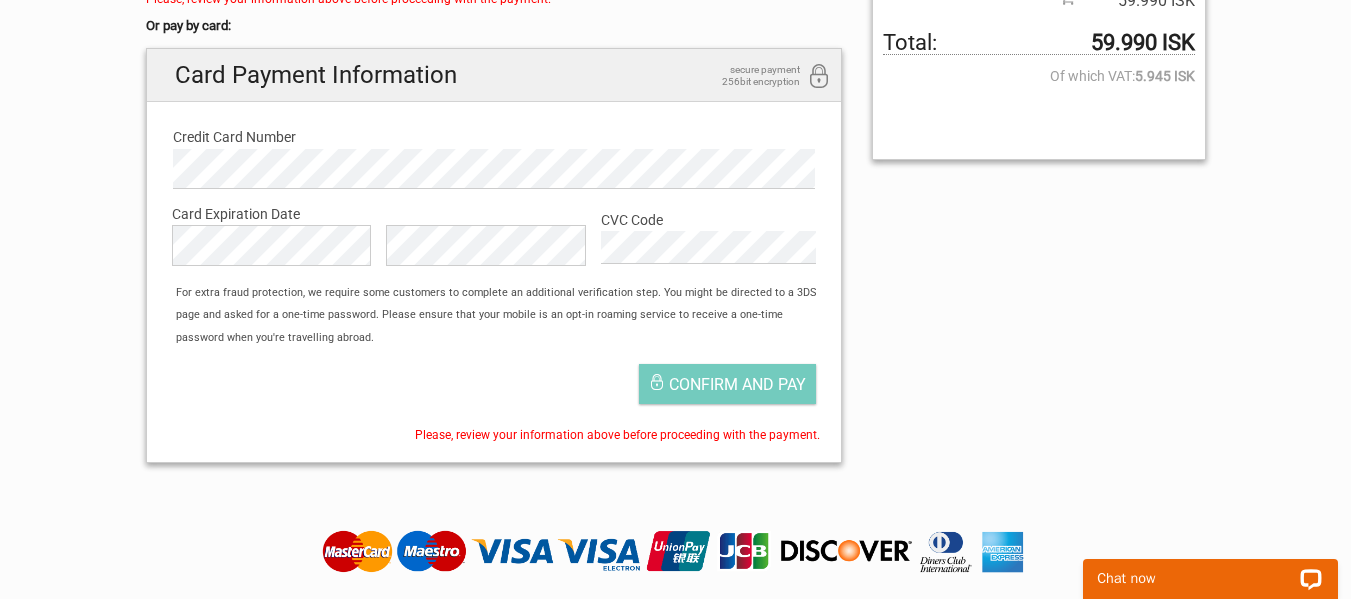 scroll, scrollTop: 639, scrollLeft: 0, axis: vertical 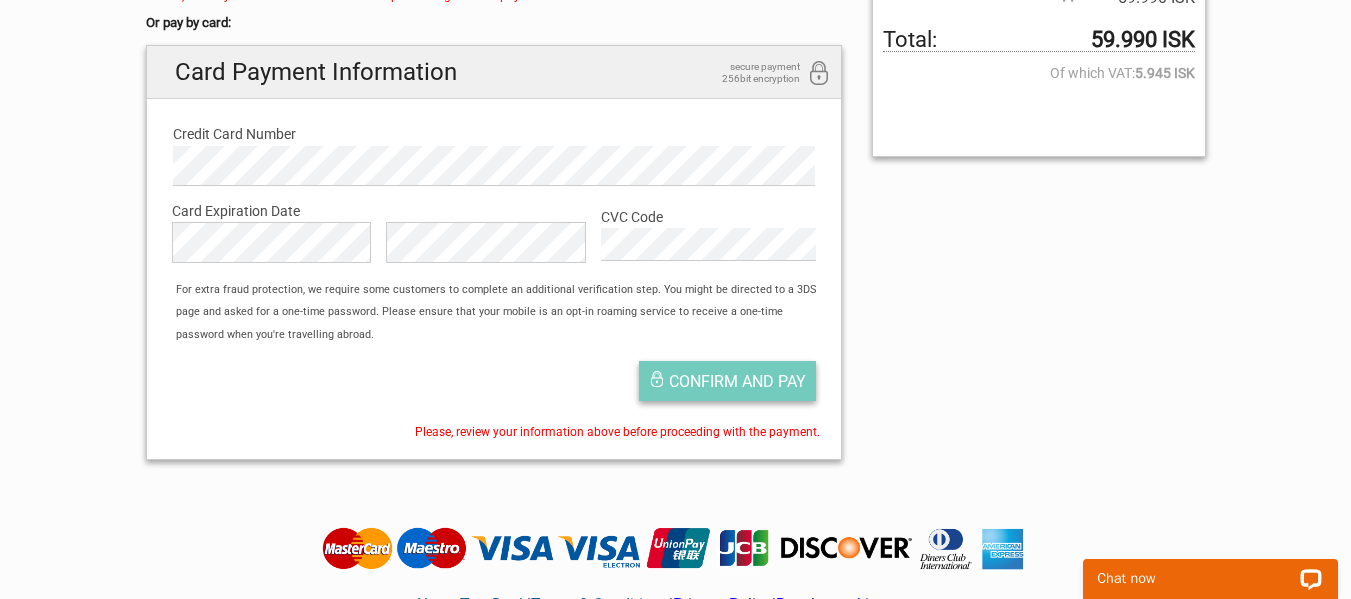 click on "Confirm and pay" at bounding box center (737, 381) 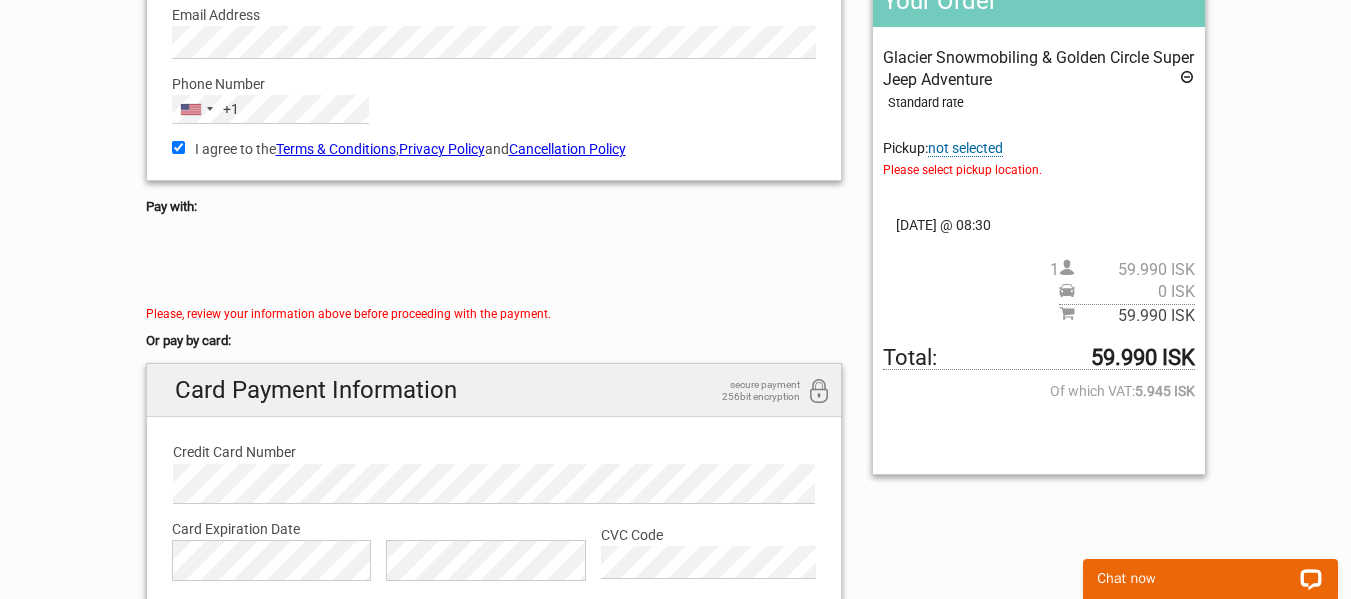 scroll, scrollTop: 310, scrollLeft: 0, axis: vertical 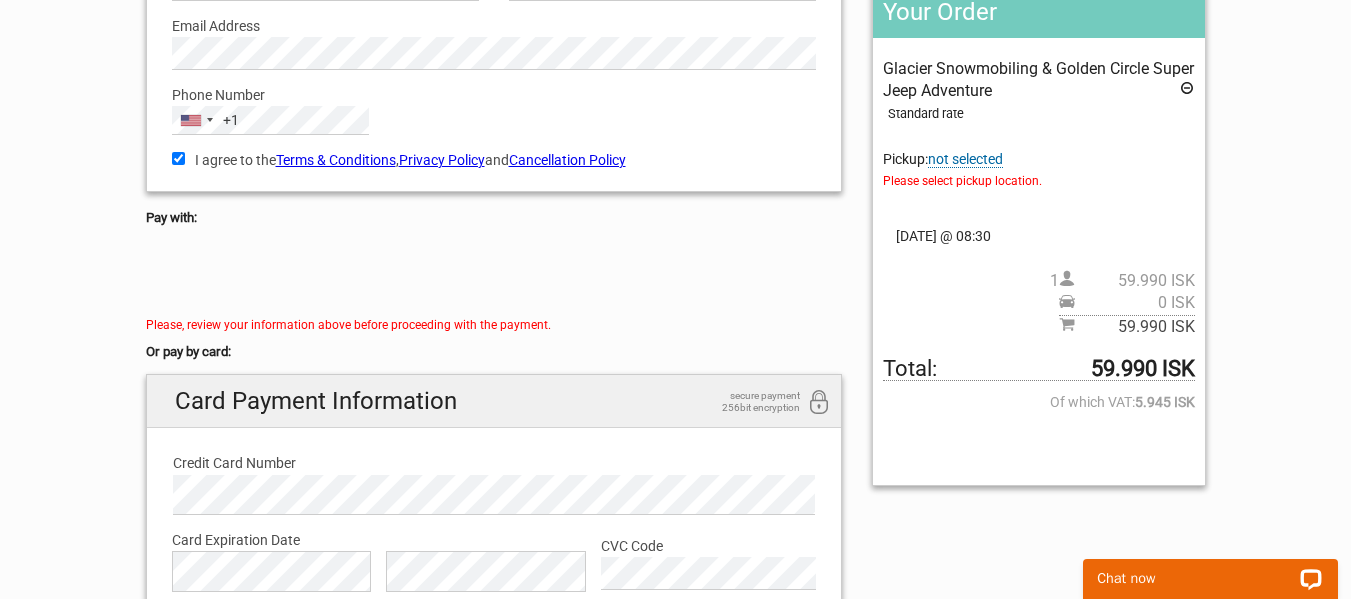 click on "not selected" at bounding box center (965, 159) 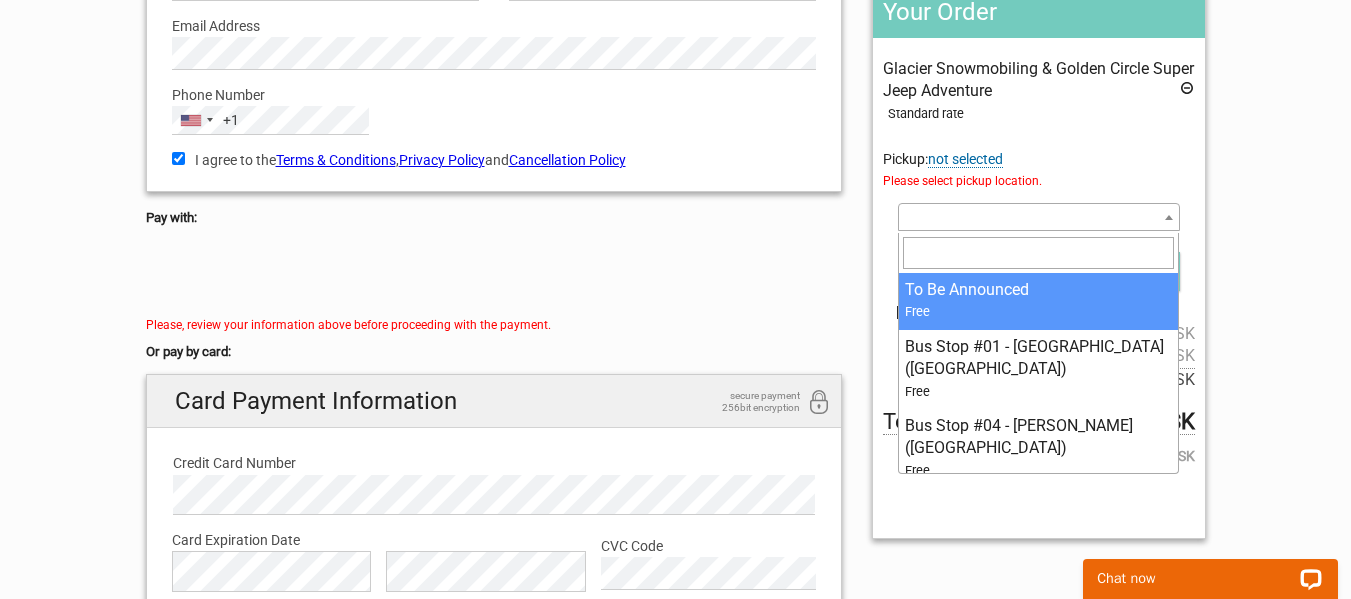 click at bounding box center [1169, 217] 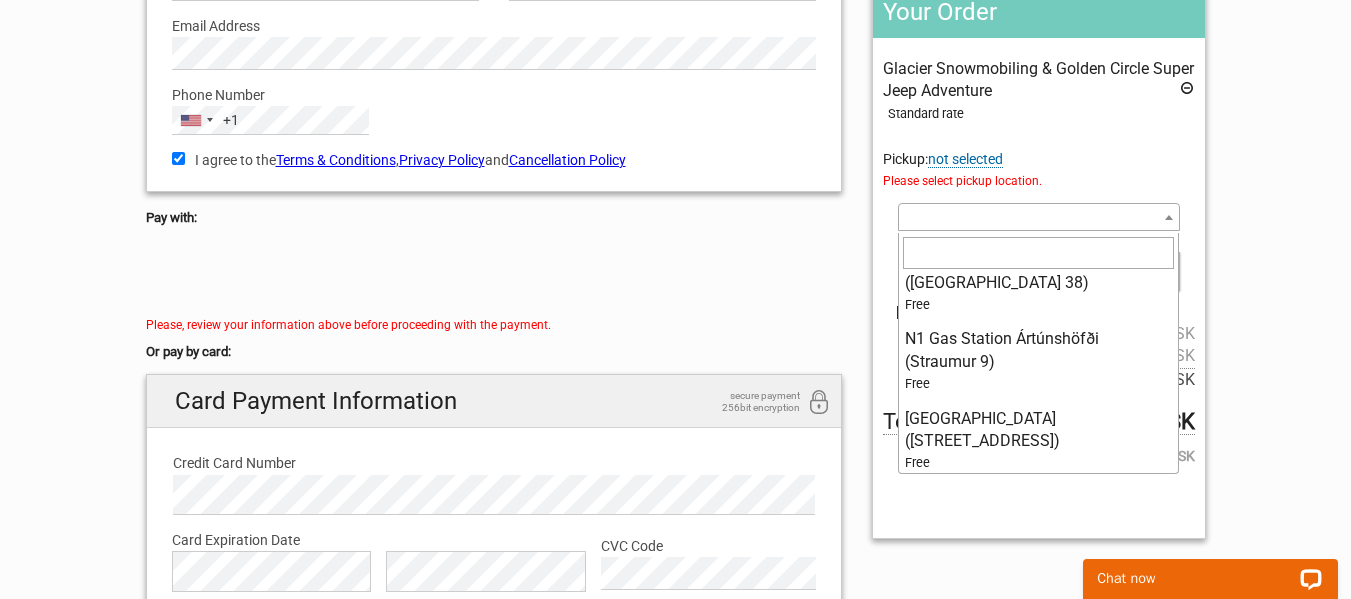 scroll, scrollTop: 1579, scrollLeft: 0, axis: vertical 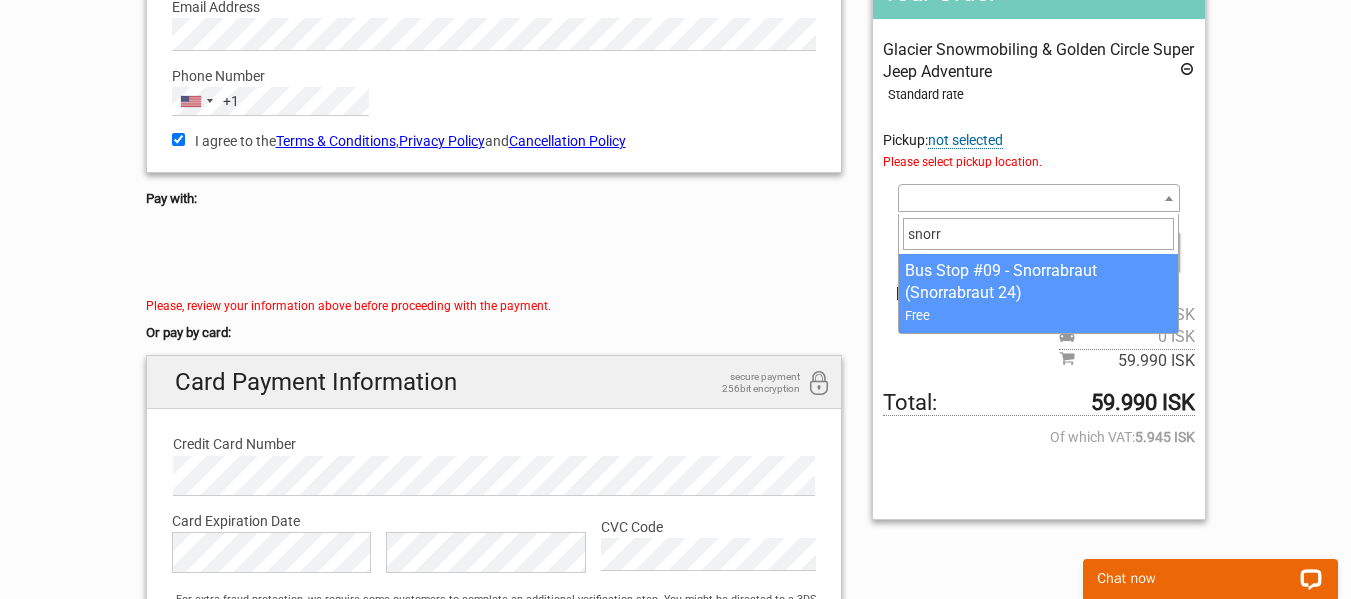 type on "snorr" 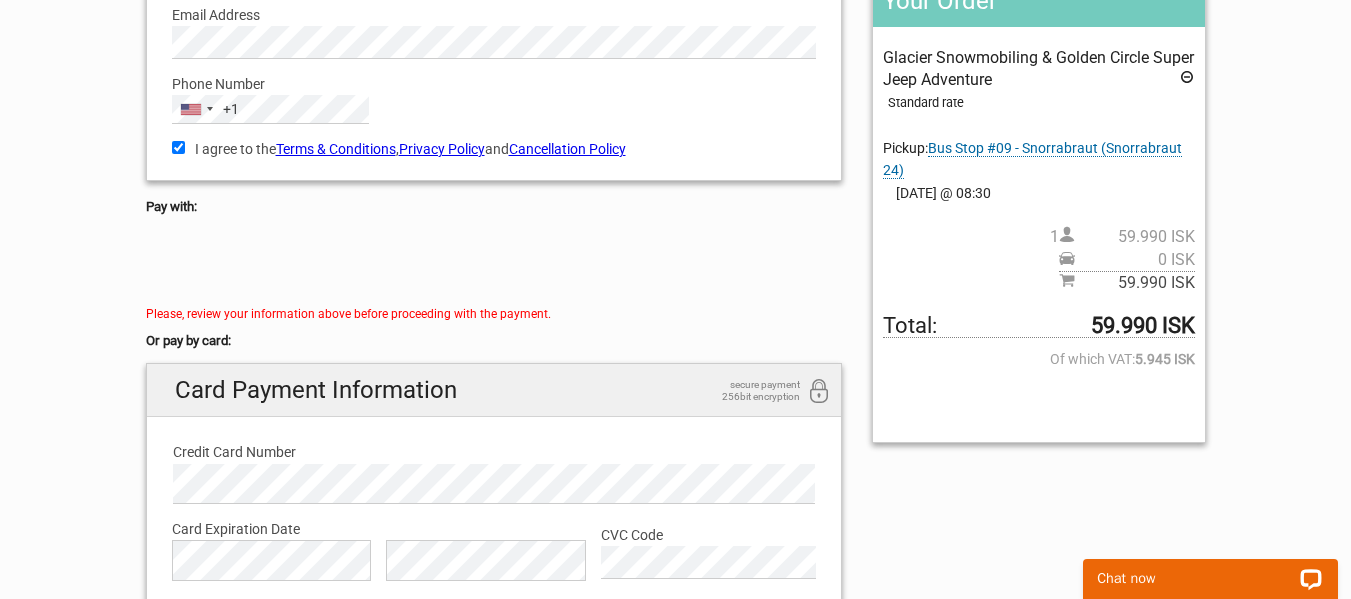 scroll, scrollTop: 313, scrollLeft: 0, axis: vertical 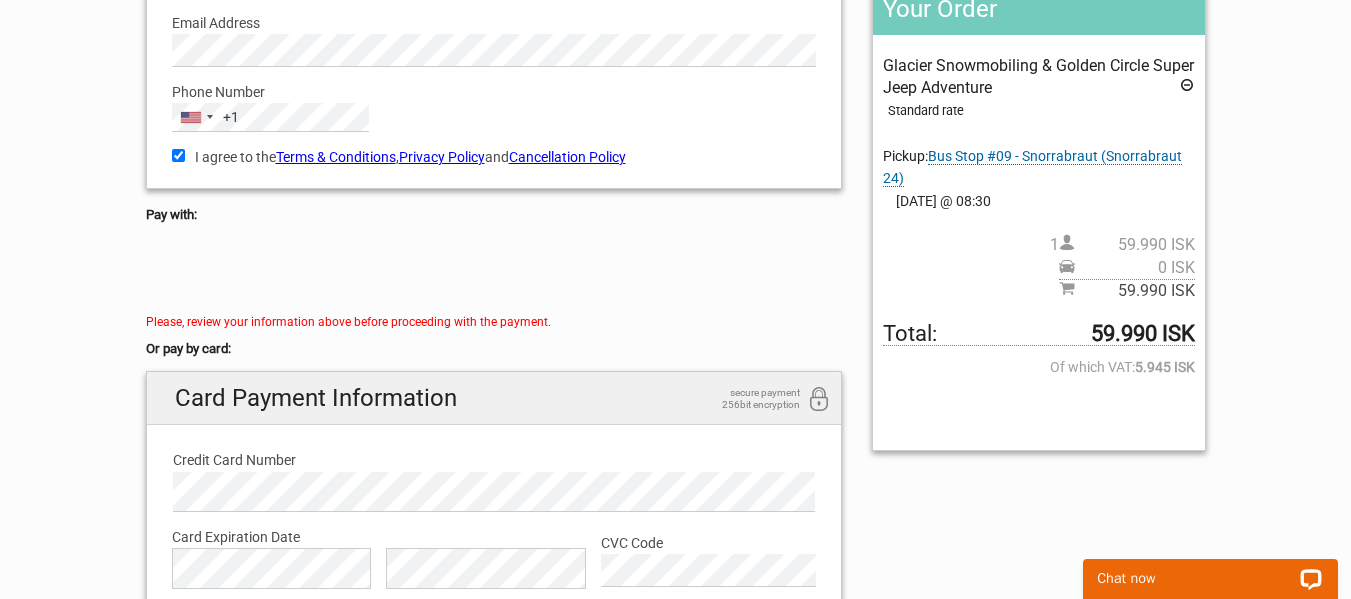 click on "Bus Stop #09 - Snorrabraut (Snorrabraut 24)" at bounding box center [1032, 167] 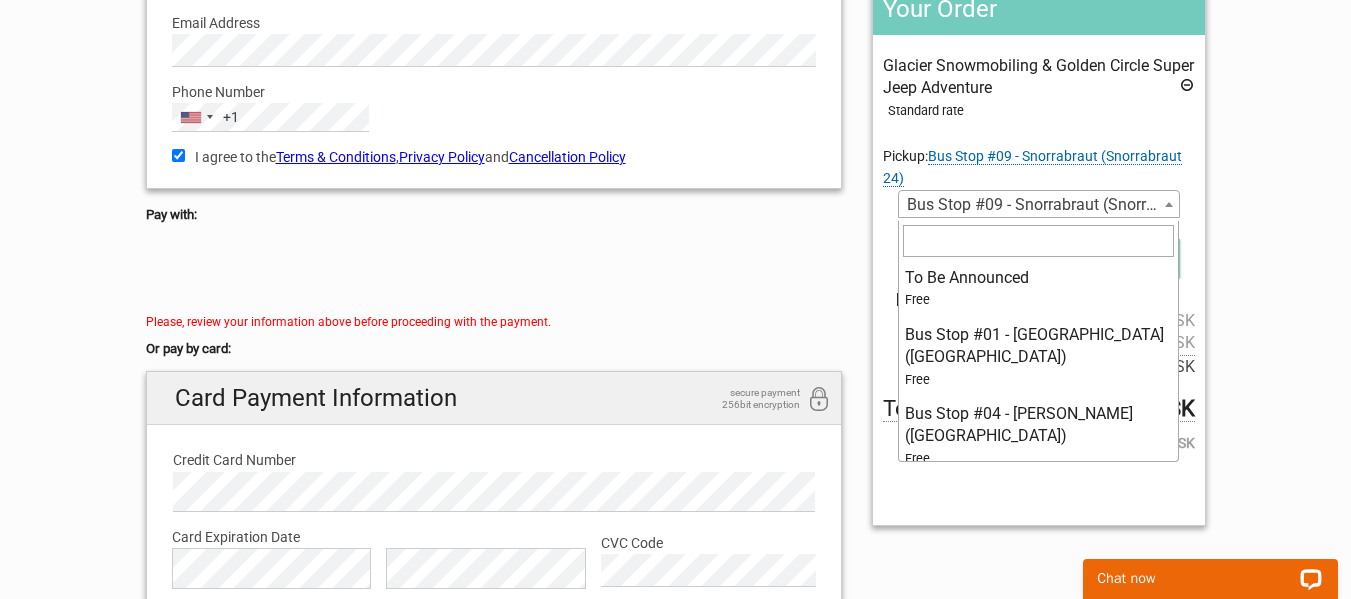 click on "Bus Stop #09 - Snorrabraut (Snorrabraut 24)" at bounding box center (1038, 205) 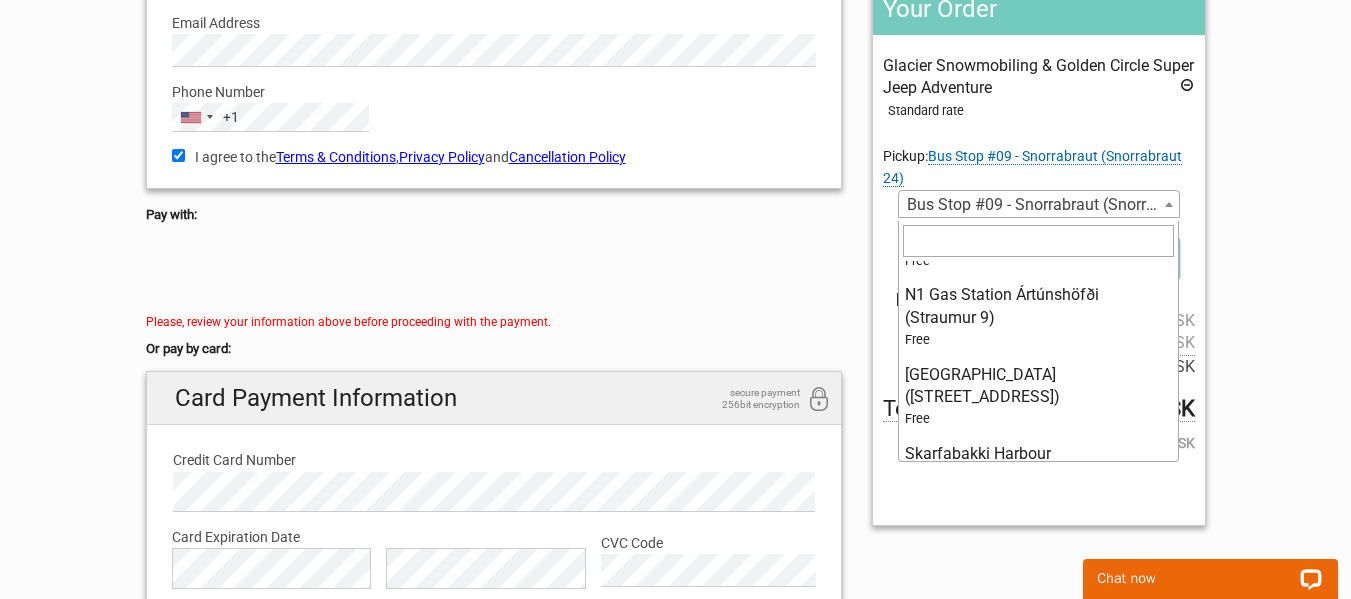 scroll, scrollTop: 1579, scrollLeft: 0, axis: vertical 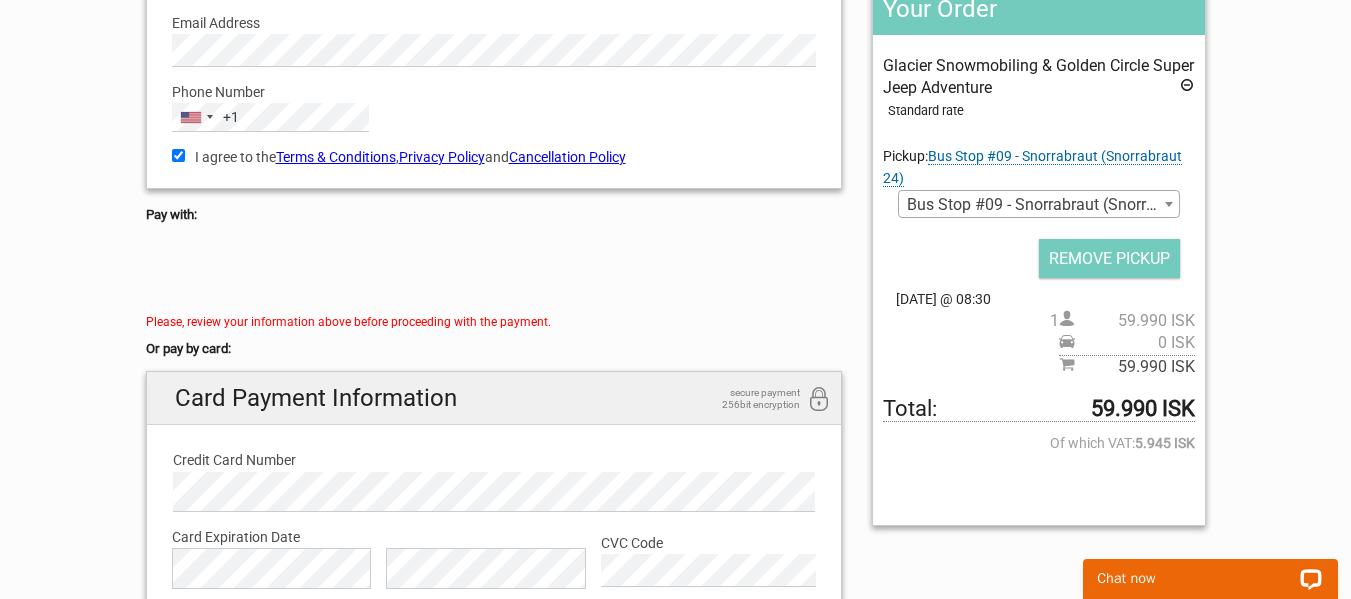 click on "1
Your details
2
Payment Information
3
Place your order
English
Español
Deutsch
Reserved for  2:31
Your Order
Glacier Snowmobiling & Golden Circle Super Jeep Adventure
Standard rate
Pickup:
Bus Stop #09 - Snorrabraut (Snorrabraut 24)
Please select pickup location.
Select an option
To Be Announced
Bus Stop #01 - City Hall (Vonarstræti)
Bus Stop #04 - Miðbakki (Geirsgata)
Bus Stop #06 - Culture House (Hverfisgata 15)
1  0 ISK" at bounding box center [675, 274] 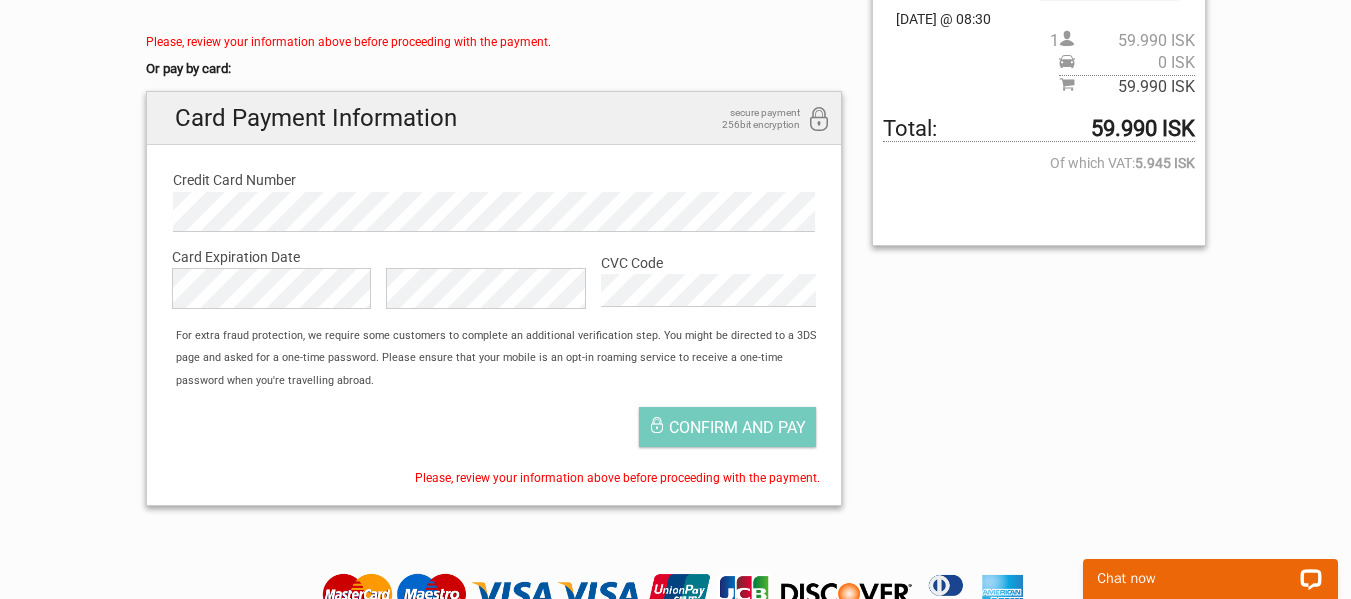 scroll, scrollTop: 601, scrollLeft: 0, axis: vertical 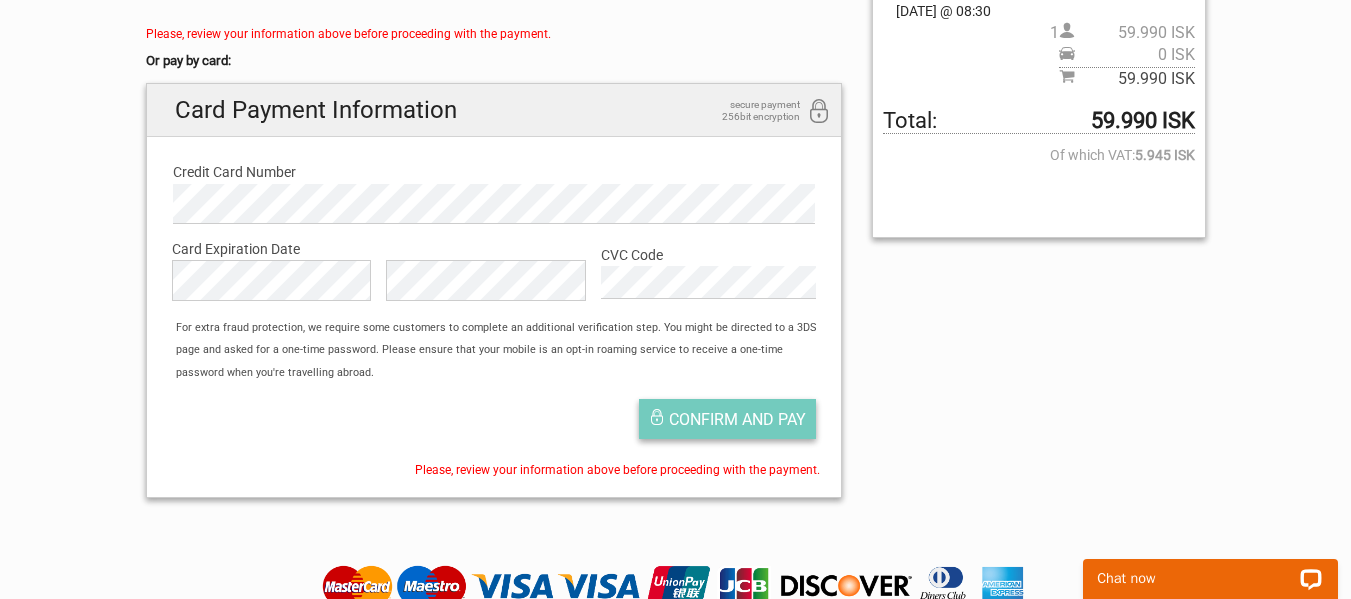 click on "Confirm and pay" at bounding box center (737, 419) 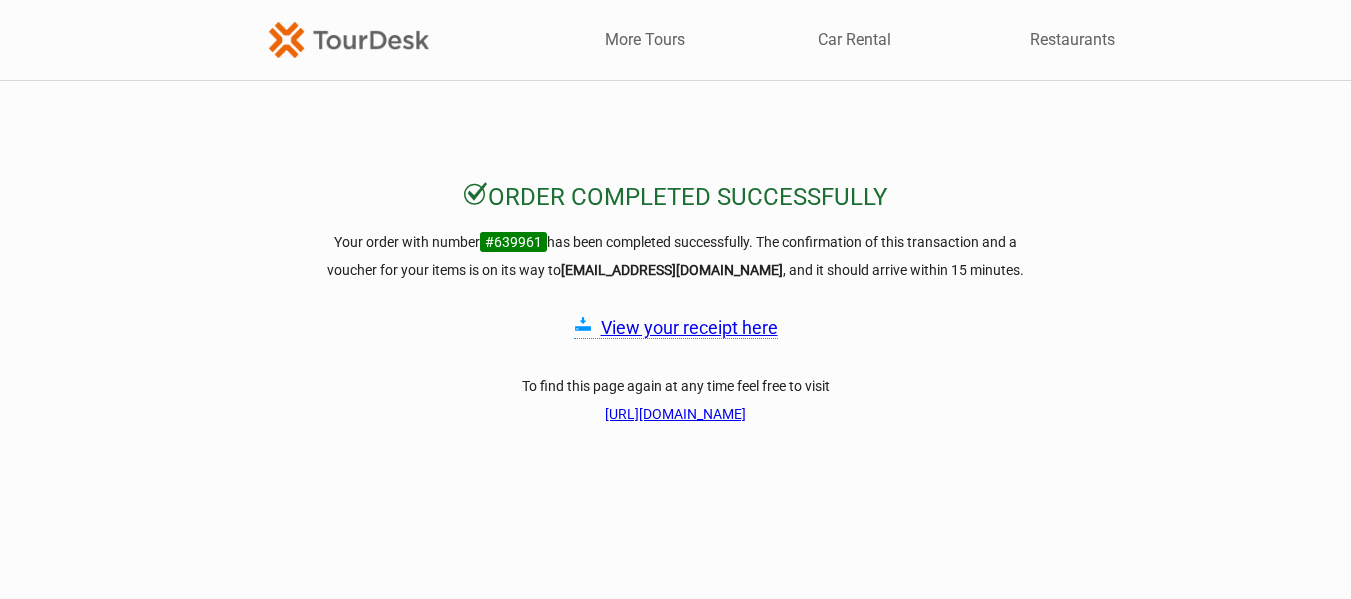 scroll, scrollTop: 0, scrollLeft: 0, axis: both 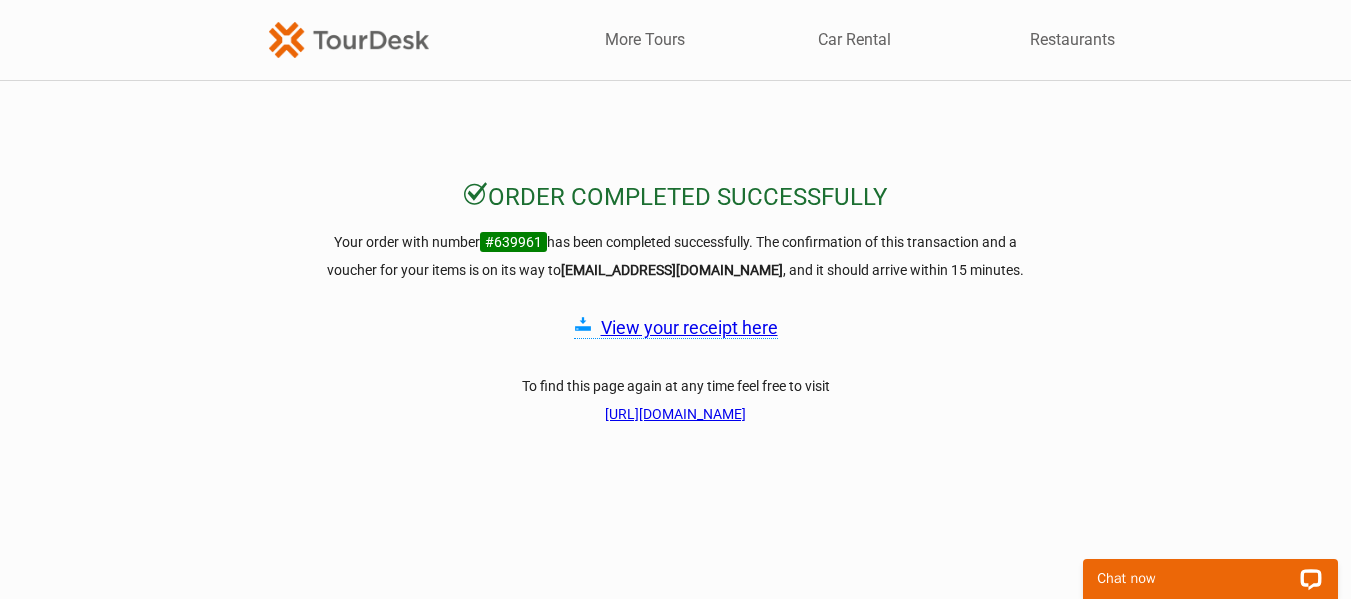 click on "View your receipt here" at bounding box center [689, 327] 